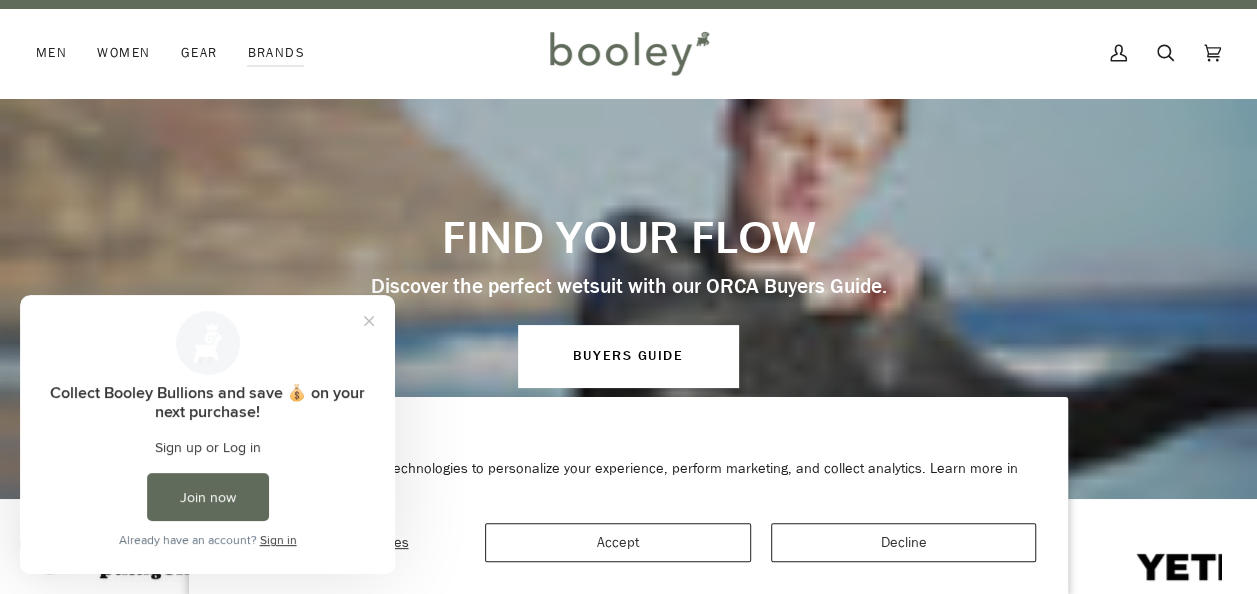 scroll, scrollTop: 20, scrollLeft: 0, axis: vertical 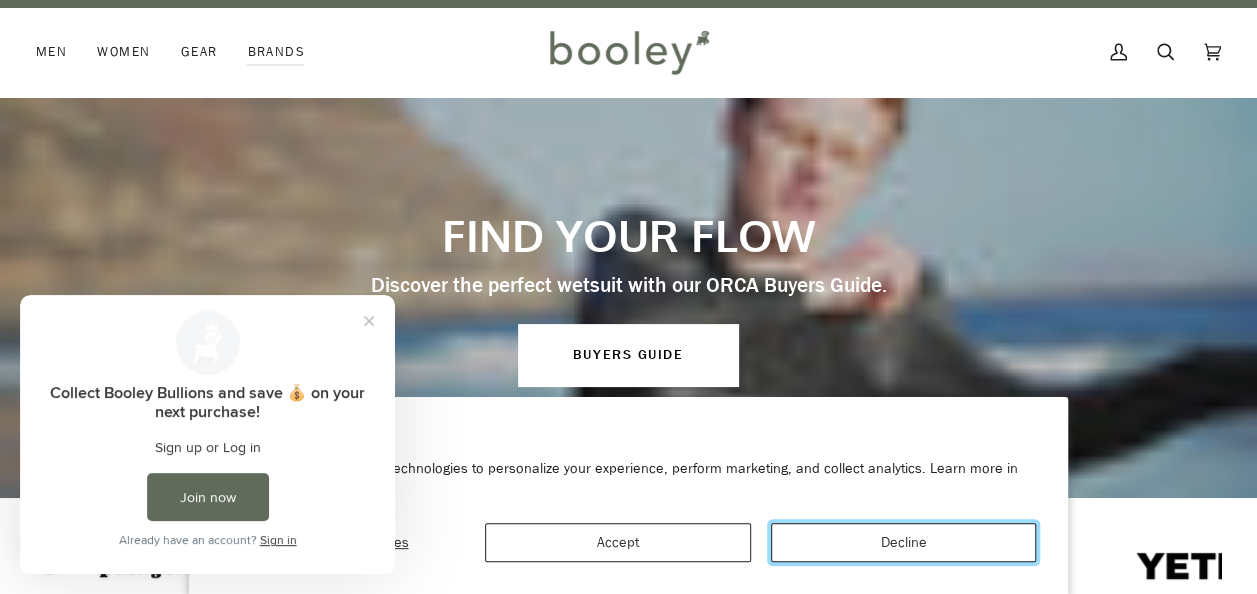 click on "Decline" at bounding box center [904, 542] 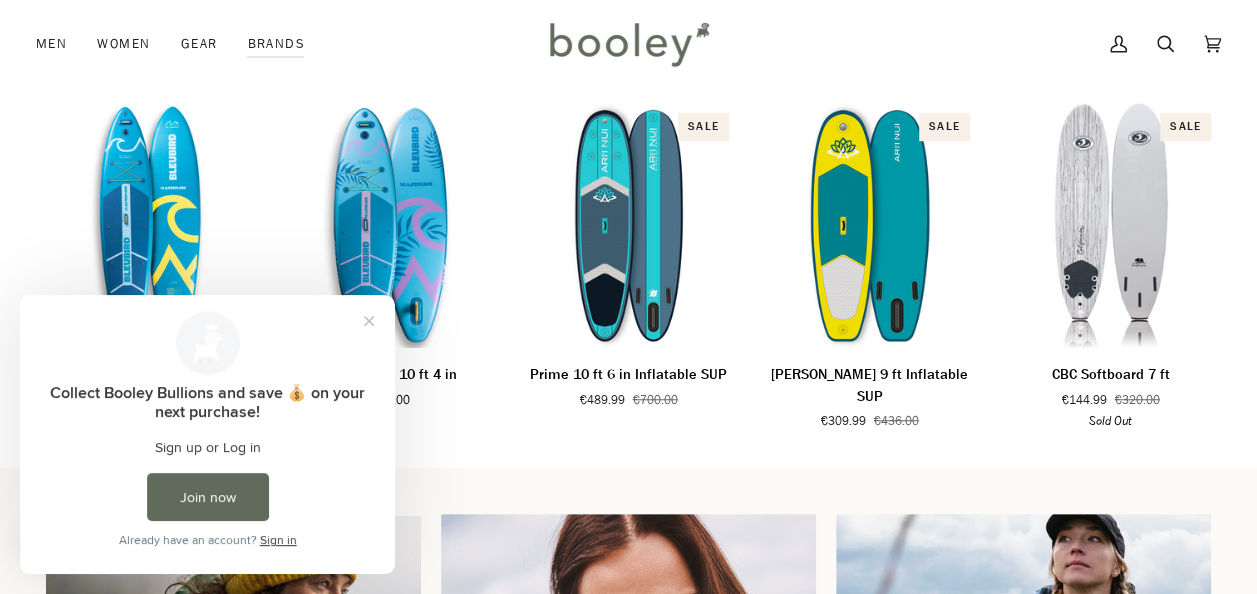 scroll, scrollTop: 0, scrollLeft: 0, axis: both 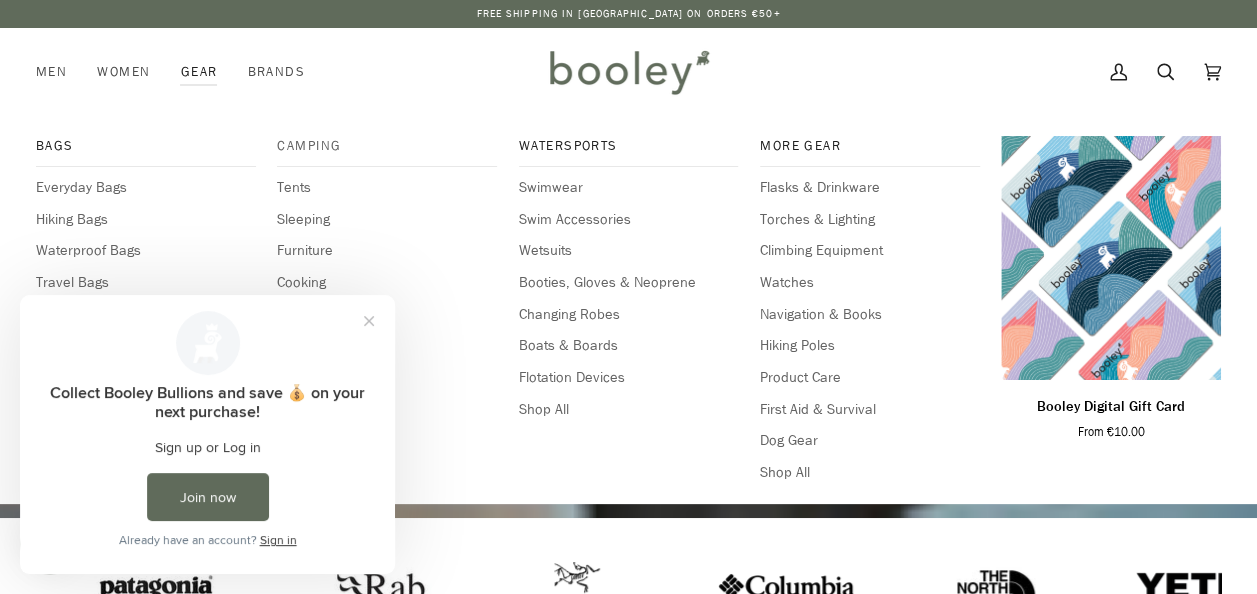 click on "Camping" at bounding box center [387, 146] 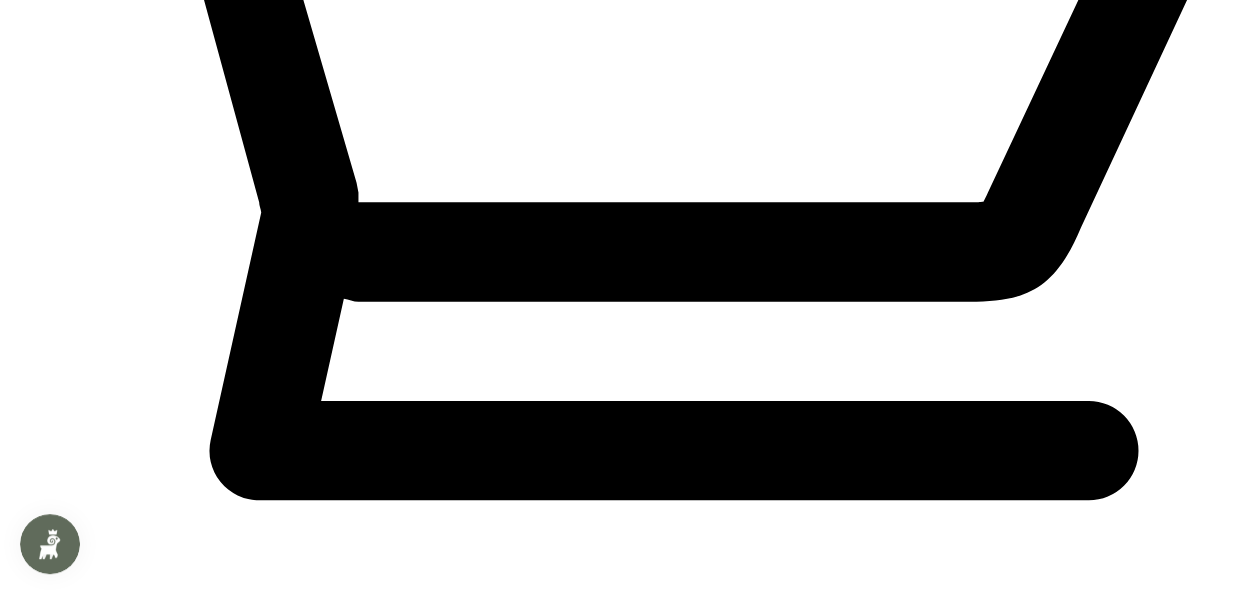 scroll, scrollTop: 0, scrollLeft: 0, axis: both 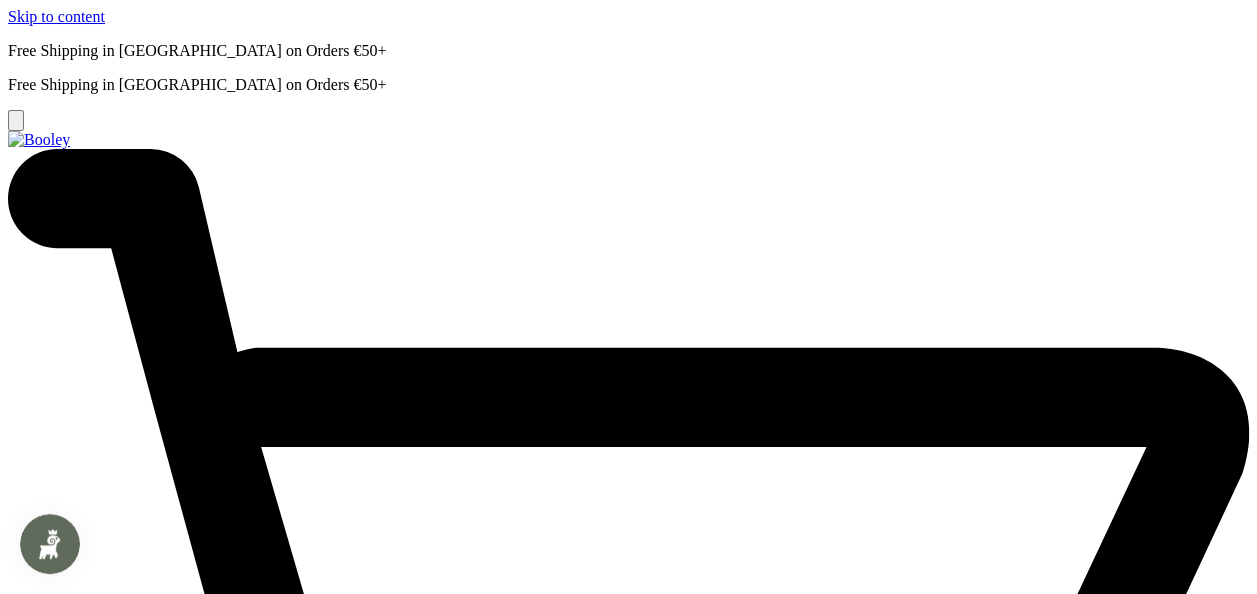 click on "Gear" at bounding box center (23, 6559) 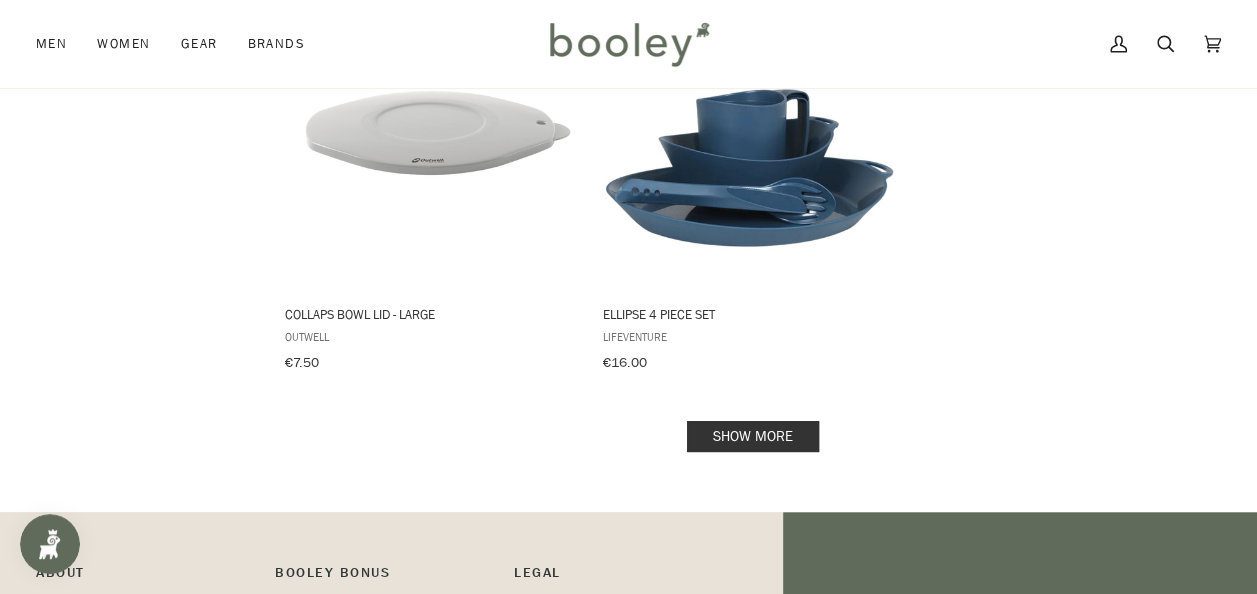 scroll, scrollTop: 2970, scrollLeft: 0, axis: vertical 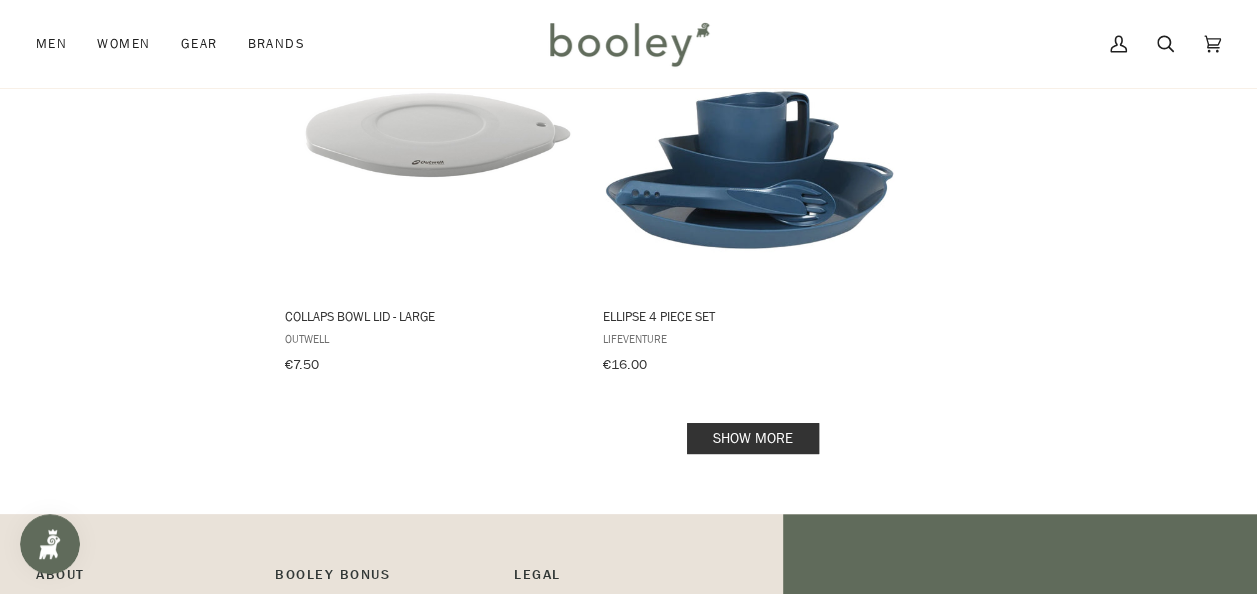 click on "Show more" at bounding box center (753, 438) 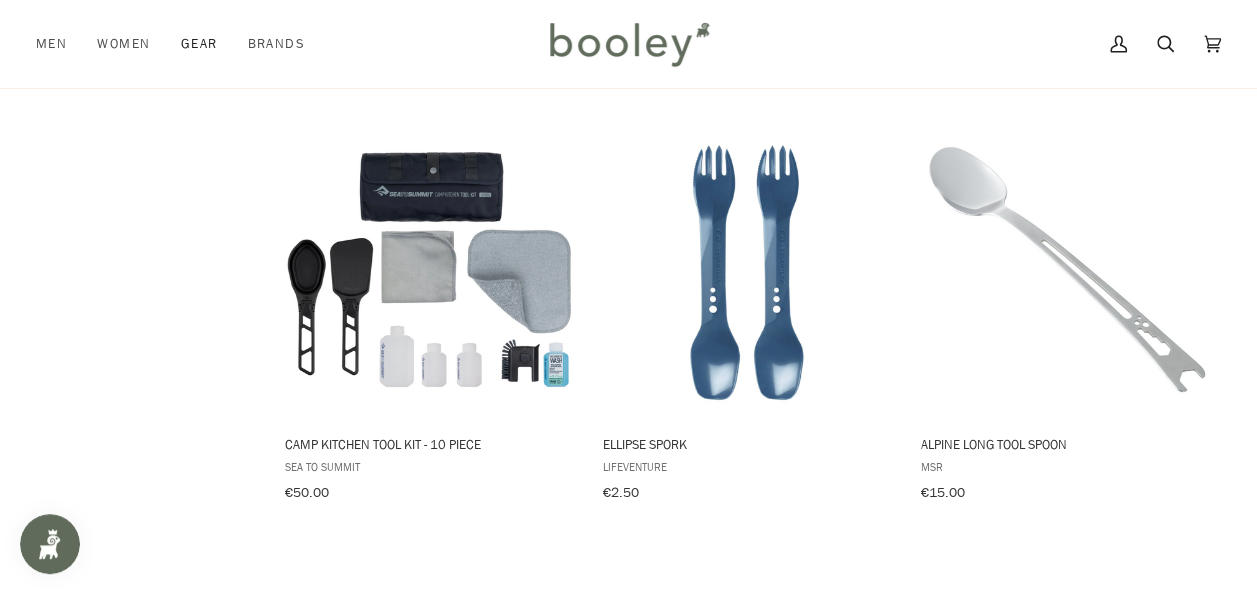 scroll, scrollTop: 3677, scrollLeft: 0, axis: vertical 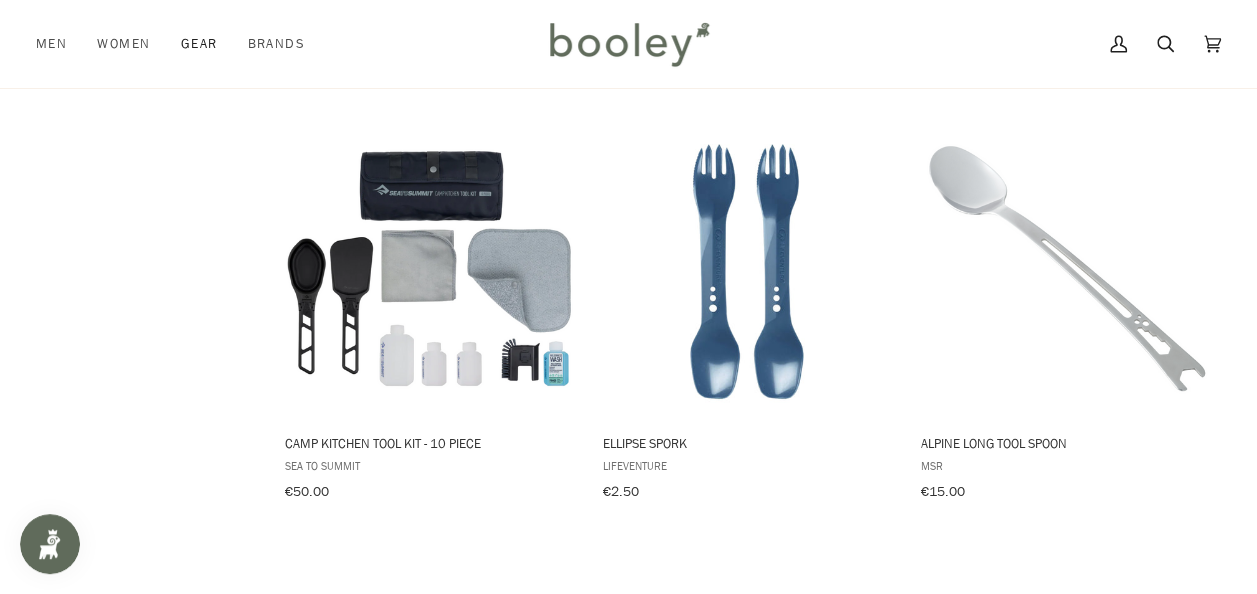click on "Wayne Grill  Robens €60.00 View product Adventure Grill  Easy Camp €52.00 View product Calvados Grill - Large  Outwell €102.00 View product Bushcraft DIY Tripod  Robens €15.00 View product Alpine 2 Pot Set  MSR €75.00 View product Ceramic 2 Pot Set  MSR €95.00 View product Culinary Set - Large  Outwell €69.00 View product Bighorn 3 Legged Pan  Robens €61.00 View product Collaps Pot - Medium  Outwell €65.00 View product X-Pot 1.4L  Sea to Summit €60.00 View product Storm Cooker  Easy Camp €45.00 View product Supper Set - Medium  Outwell €78.00 View product Trail Lite Duo System  MSR €105.00 View product Trail Mini Duo  MSR €80.00 View product Trail Lite Pot 2L  MSR €50.00 View product Pot Support  Kelly Kettle €8.50 View product Ellipse Collapsible Plate  Lifeventure €15.00 View product Collaps Bowl and Lid Set - Large  Outwell €11.00 View product Collaps Bowl Lid - Large  Outwell €7.50 View product Ellipse 4 Piece Set  Lifeventure €16.00 View product  Robens €27.00" at bounding box center (750, -298) 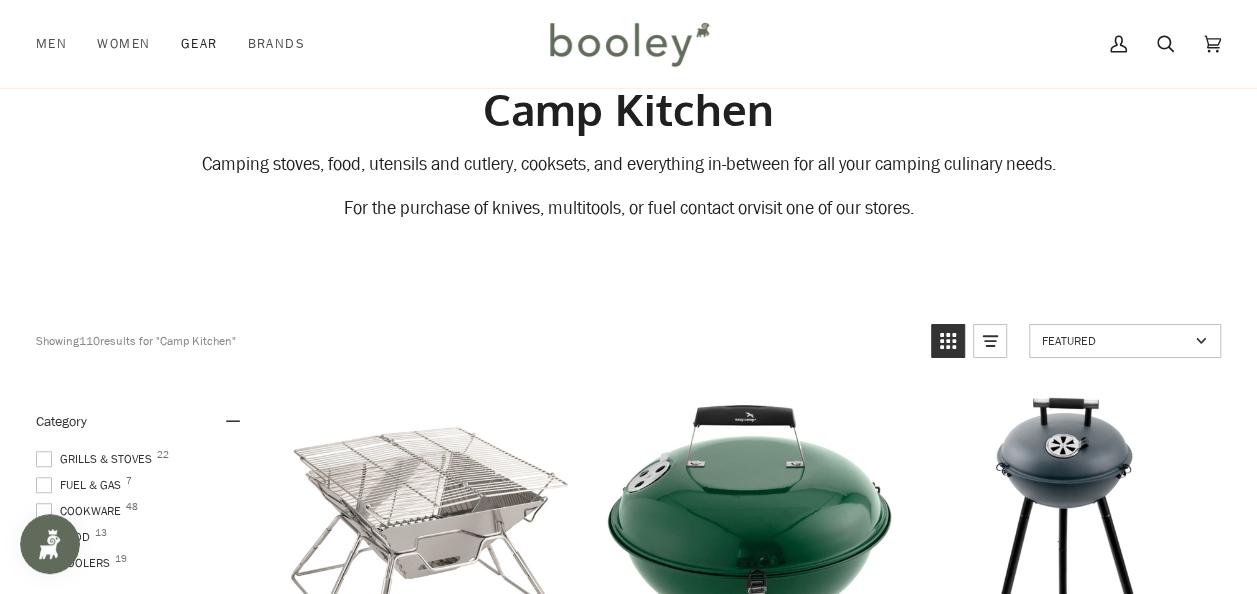 scroll, scrollTop: 0, scrollLeft: 0, axis: both 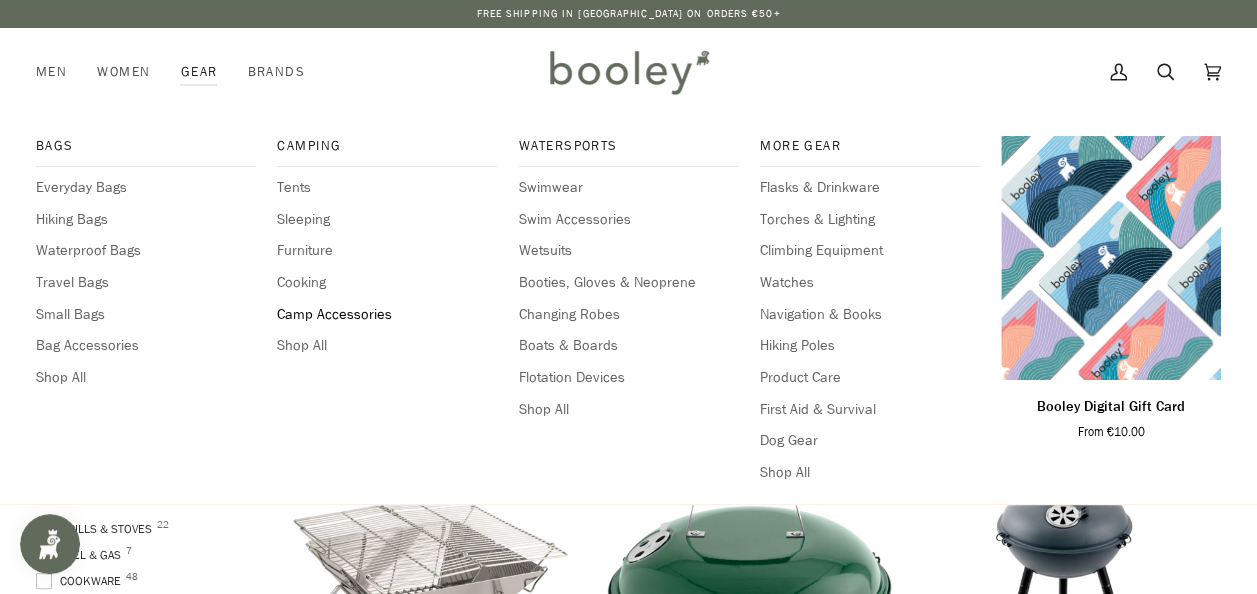 click on "Camp Accessories" at bounding box center [387, 315] 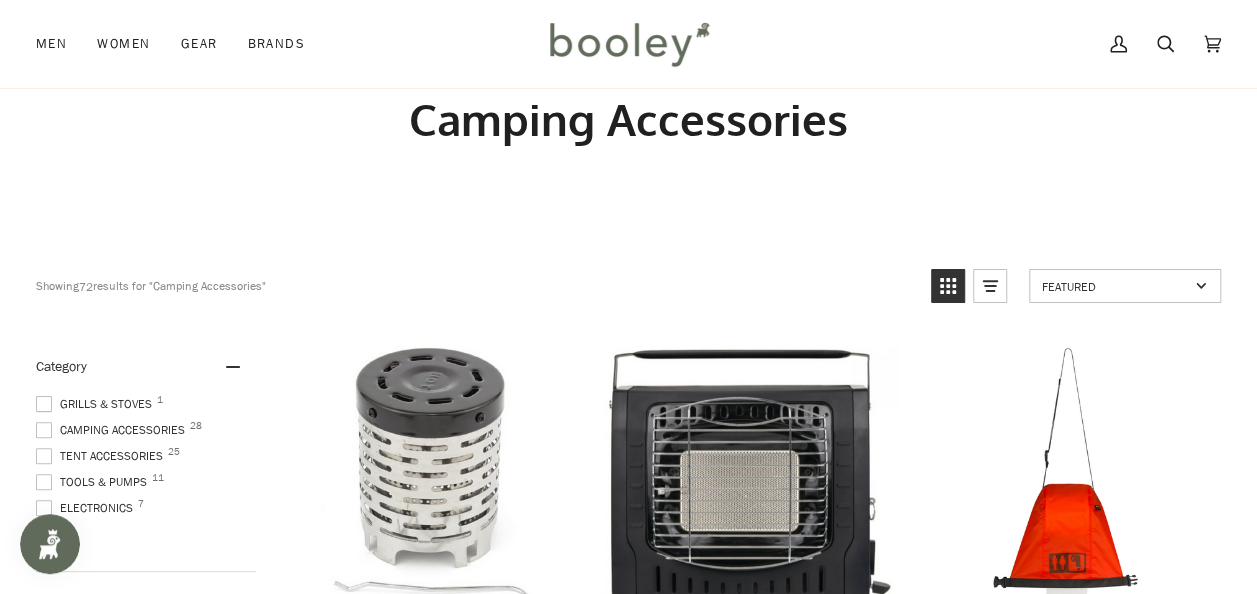 scroll, scrollTop: 0, scrollLeft: 0, axis: both 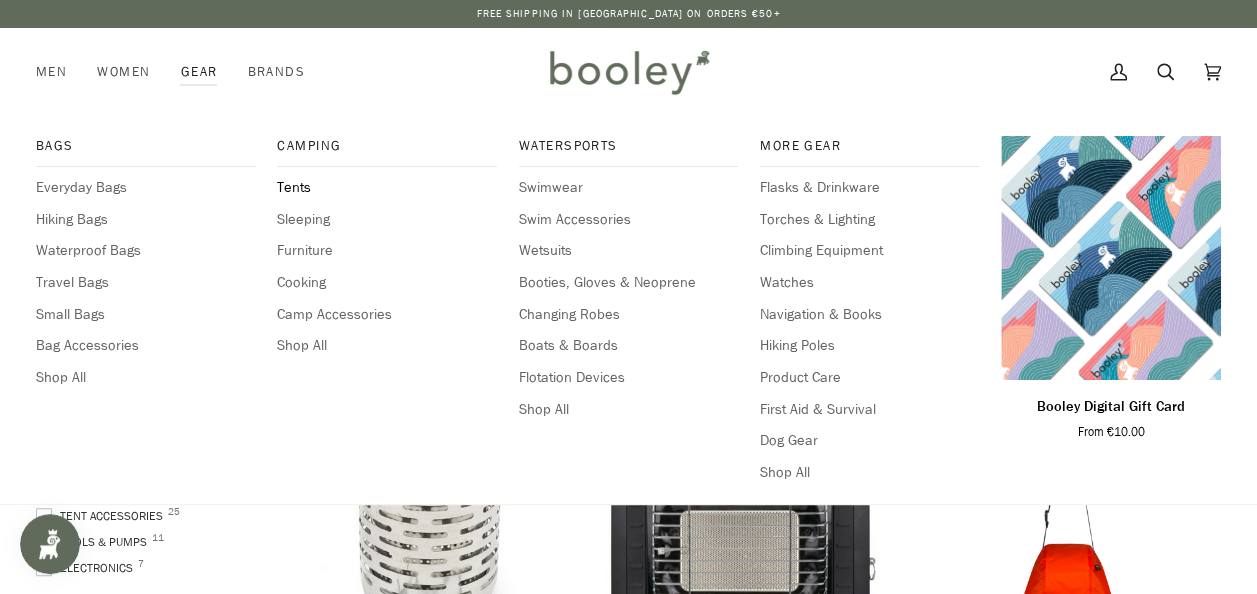 click on "Tents" at bounding box center (387, 188) 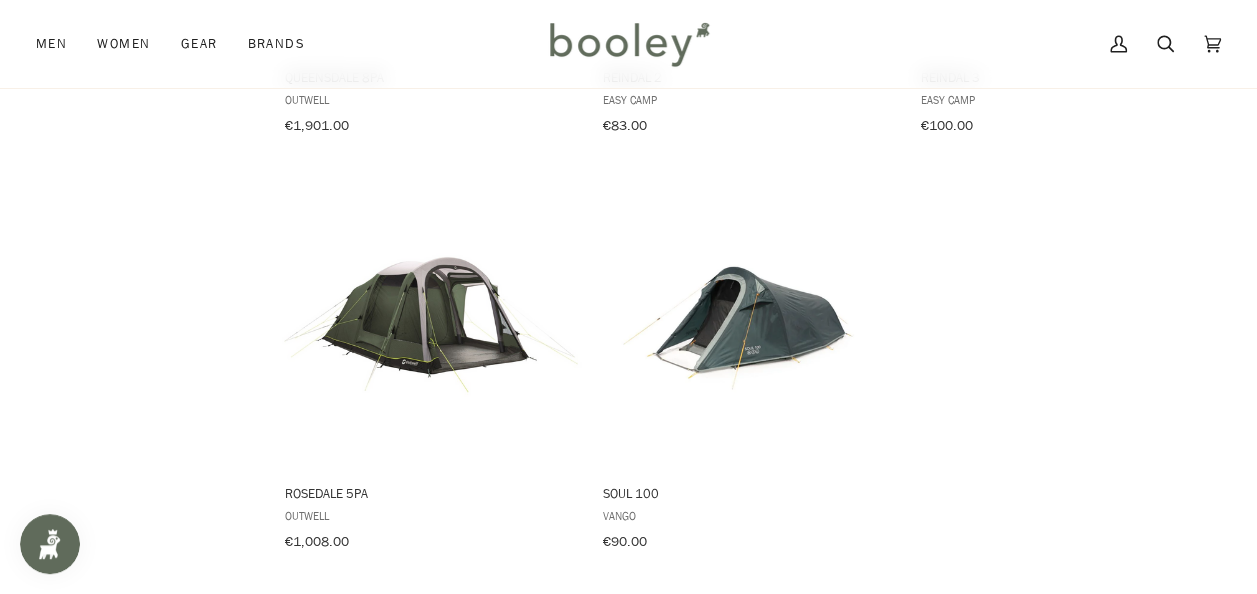 scroll, scrollTop: 2689, scrollLeft: 0, axis: vertical 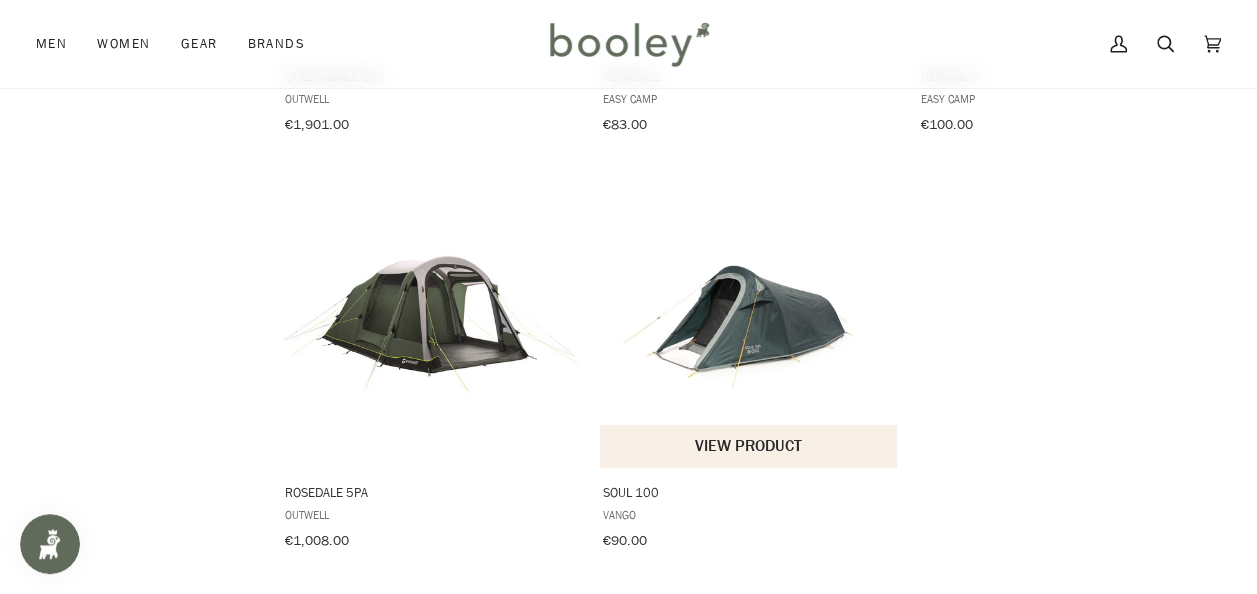 click at bounding box center (749, 318) 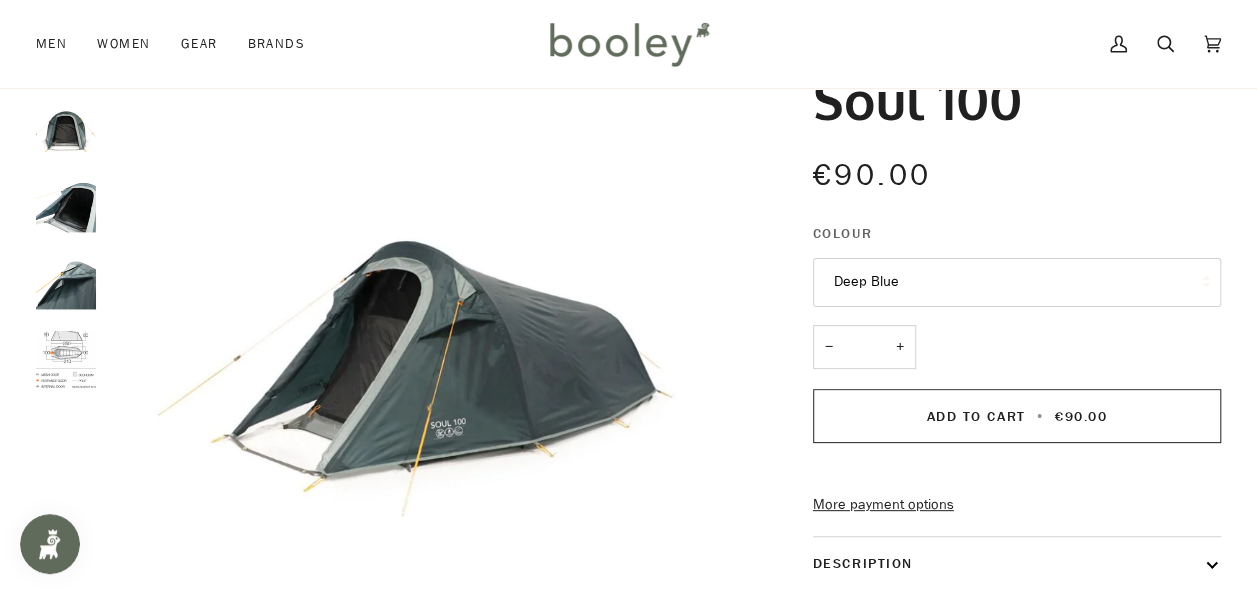 scroll, scrollTop: 0, scrollLeft: 0, axis: both 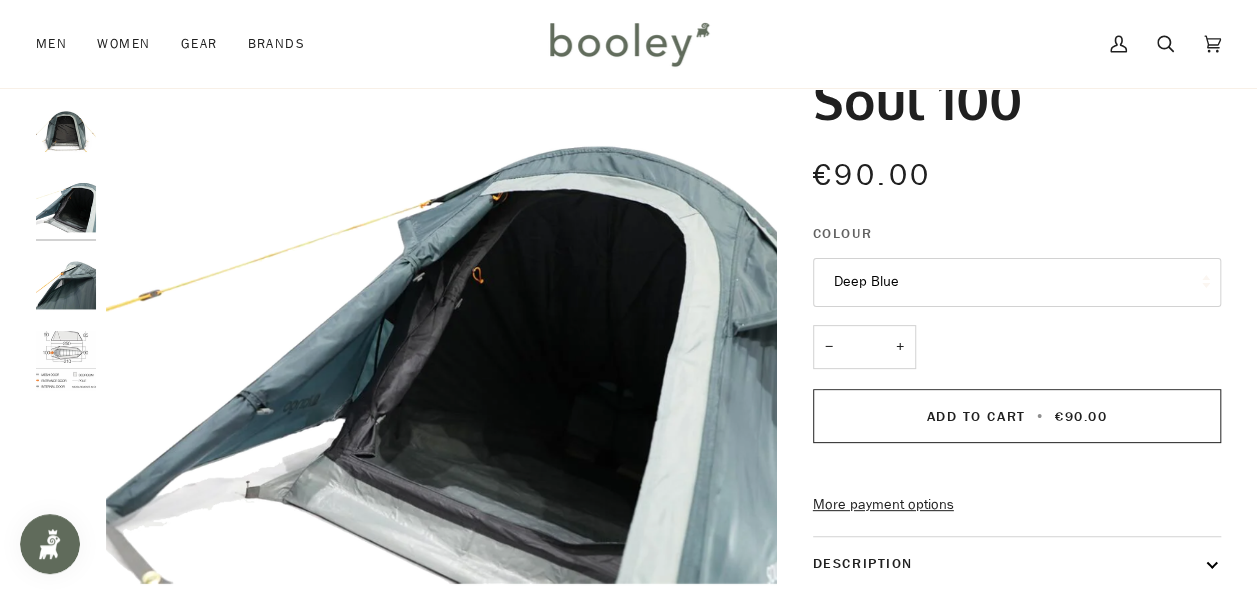 click at bounding box center [66, 361] 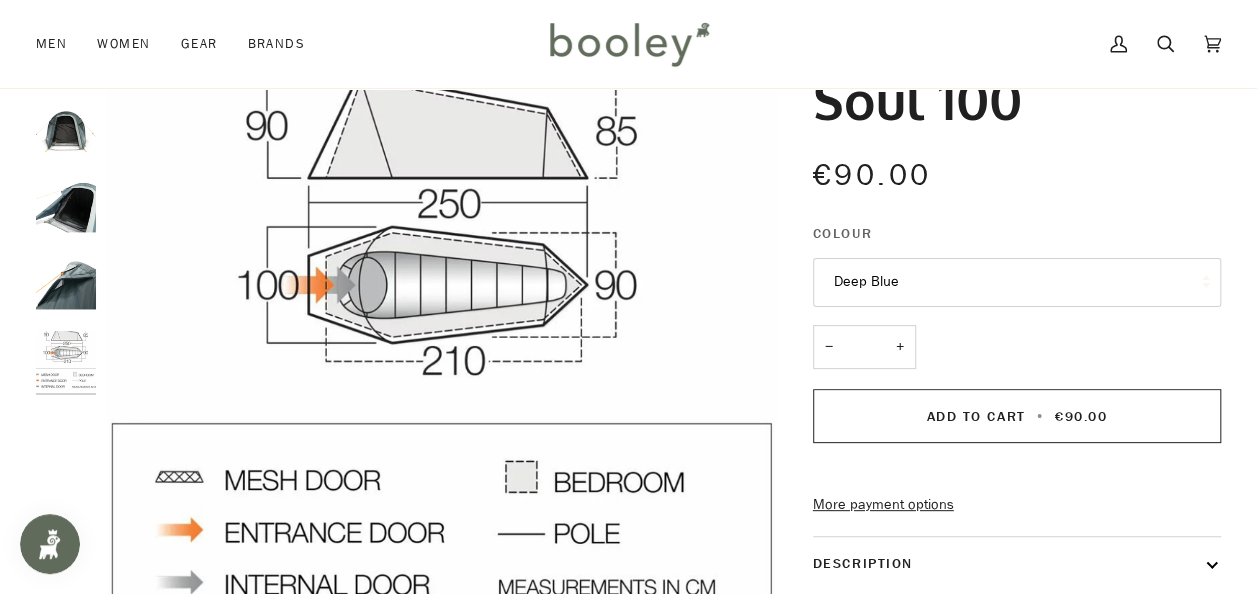 scroll, scrollTop: 0, scrollLeft: 0, axis: both 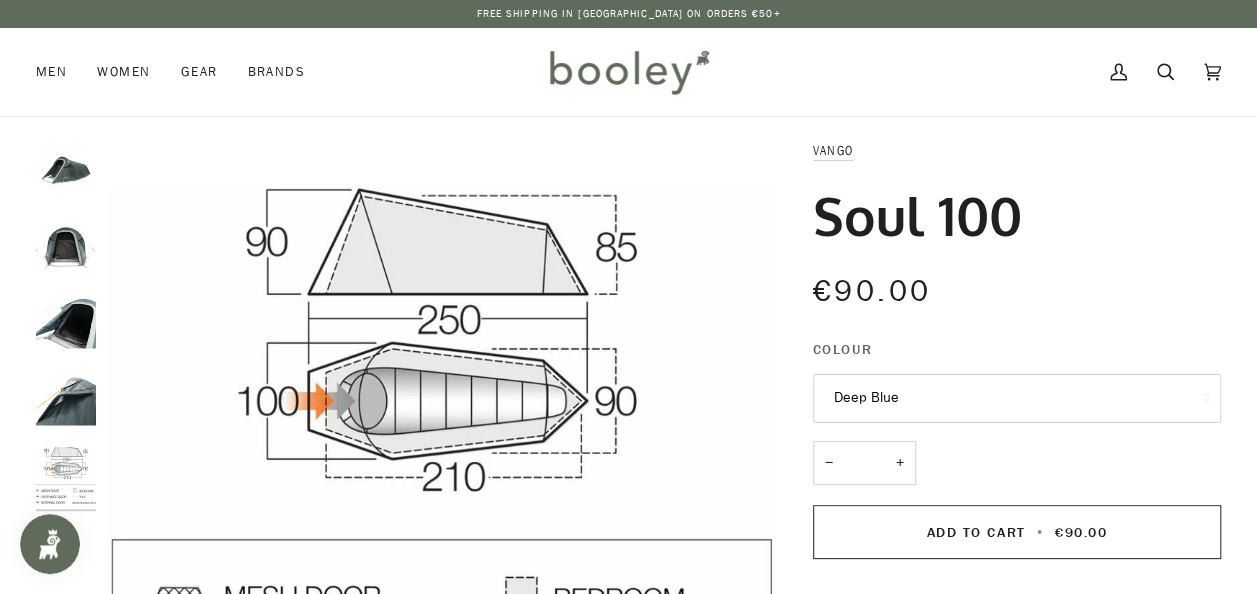 click at bounding box center [66, 170] 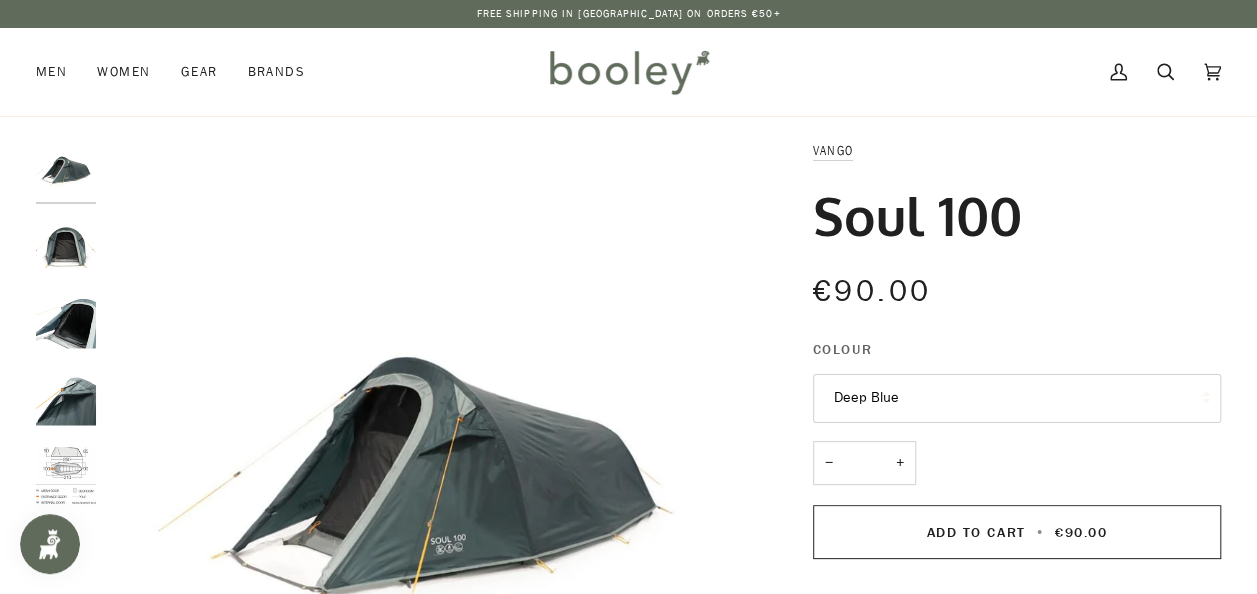 click at bounding box center [66, 247] 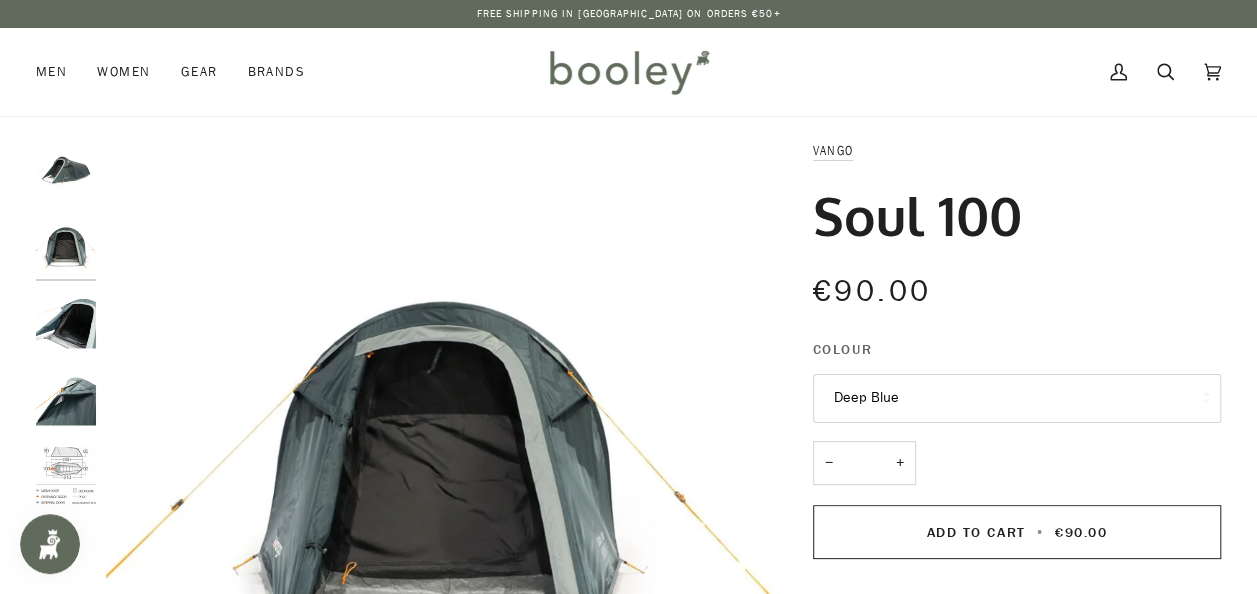 click at bounding box center (66, 323) 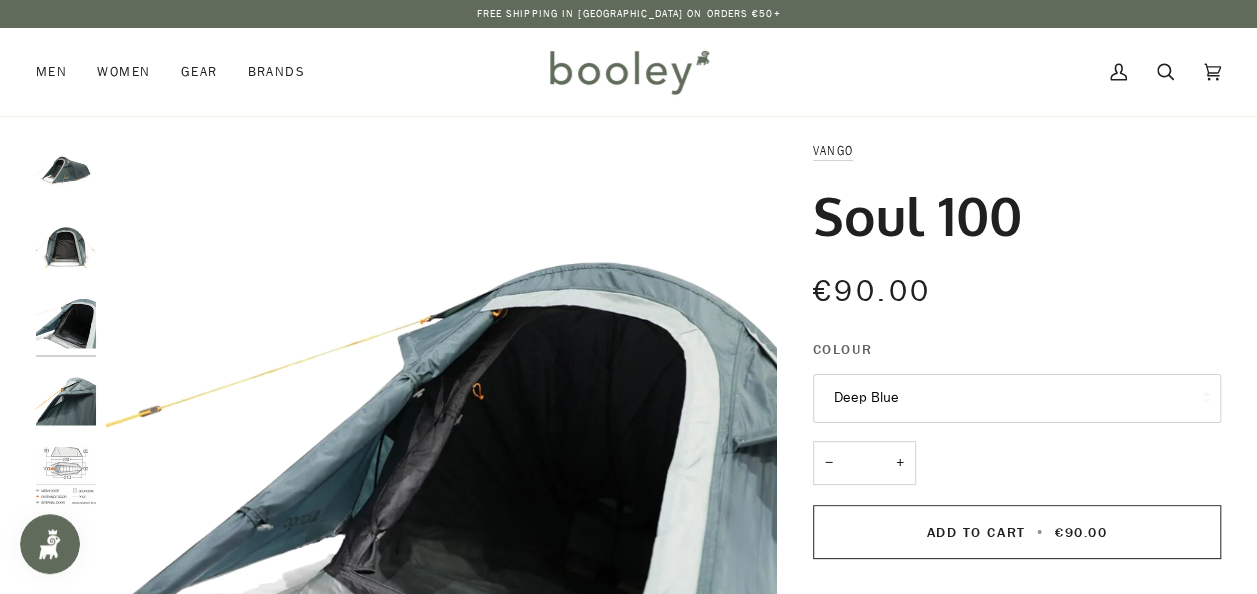 click at bounding box center (66, 400) 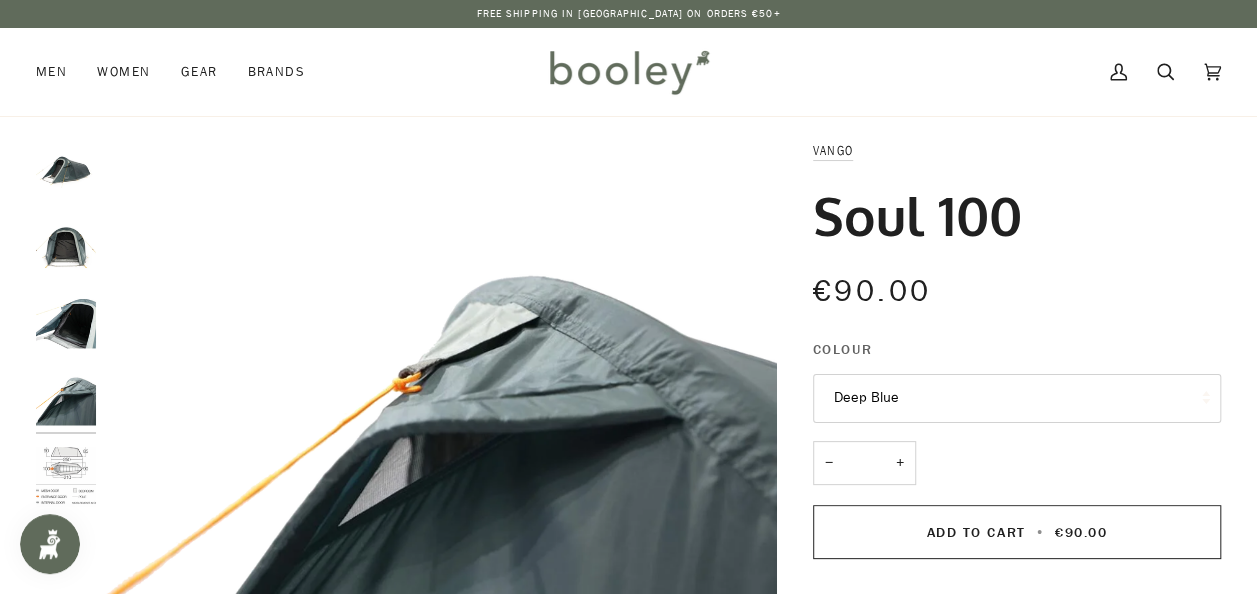 click at bounding box center [66, 477] 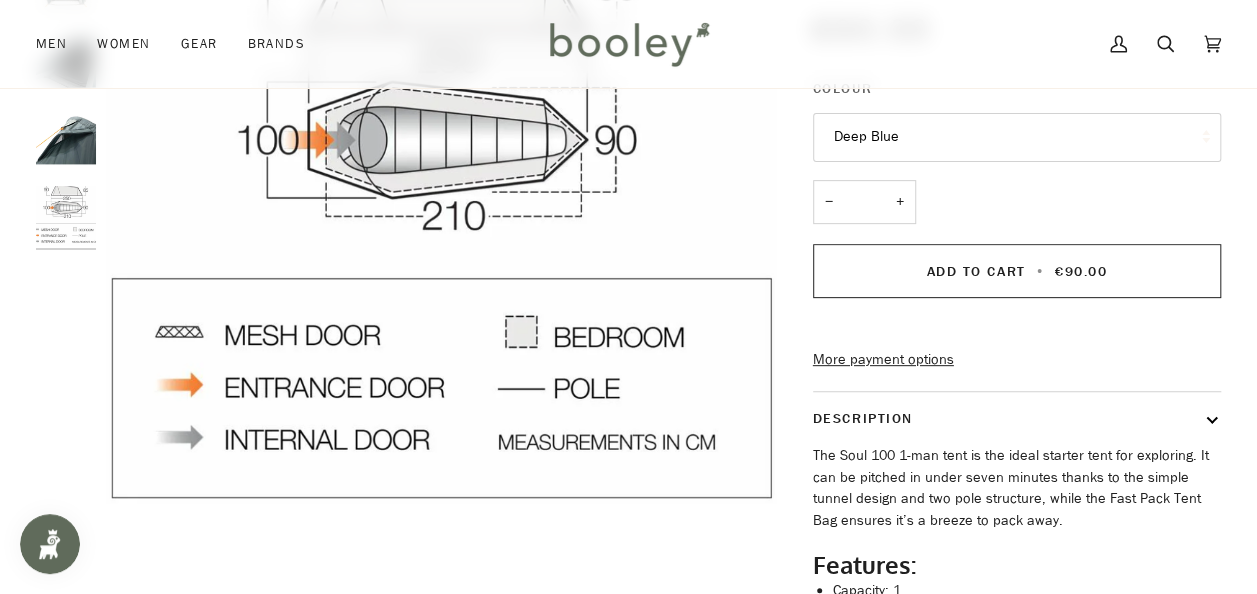 scroll, scrollTop: 114, scrollLeft: 0, axis: vertical 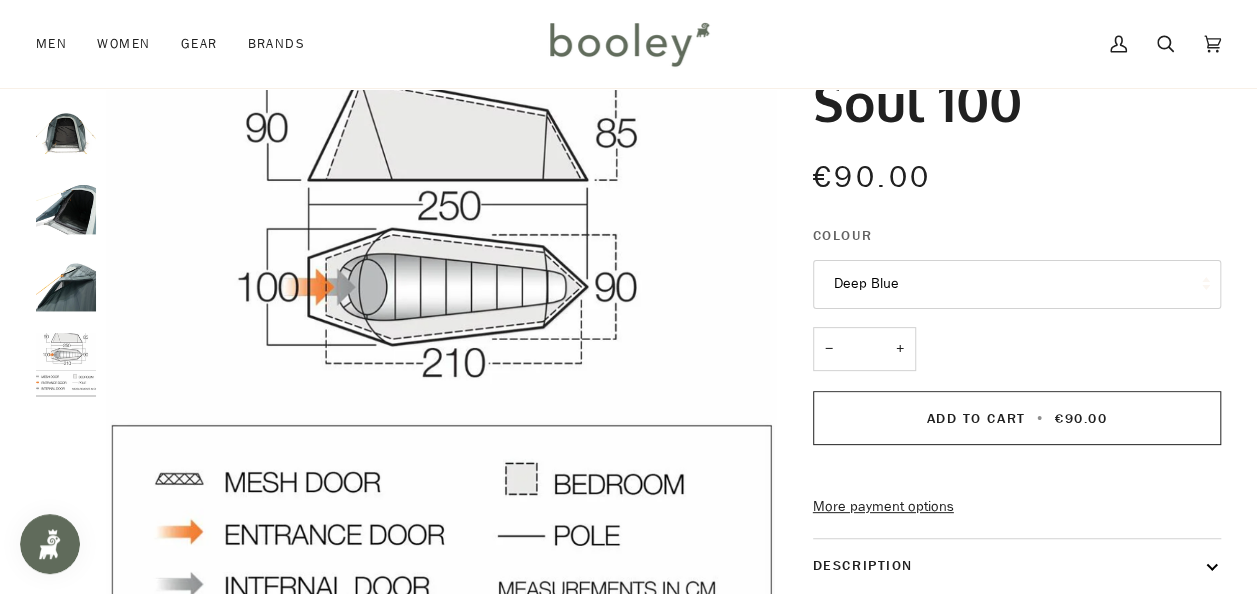 click at bounding box center (66, 363) 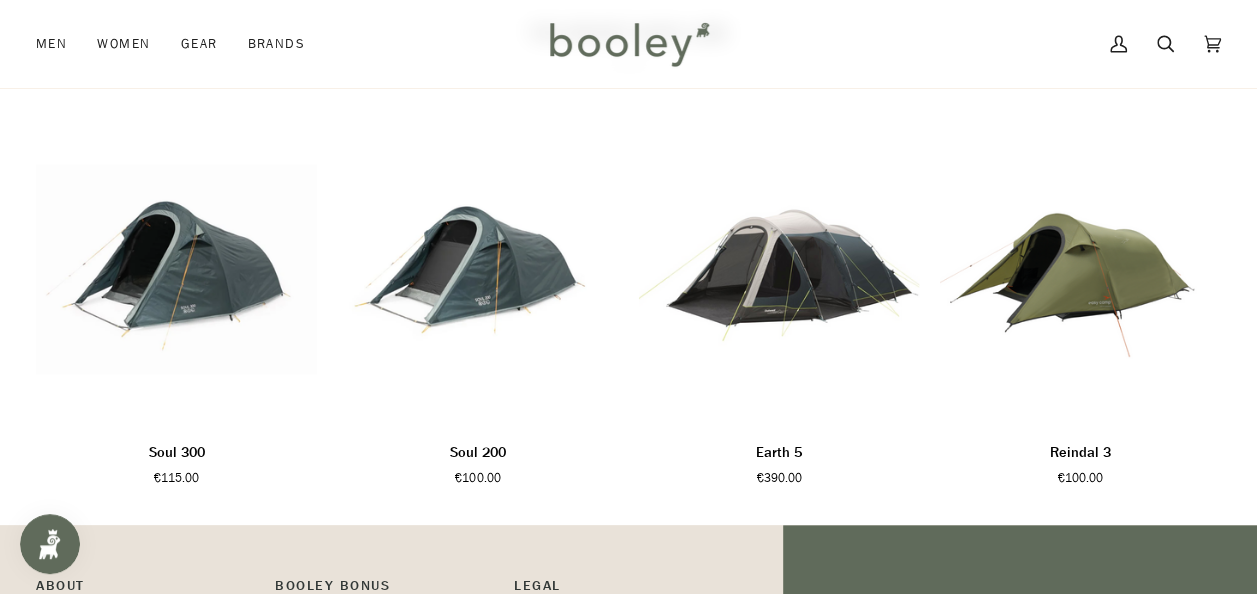 scroll, scrollTop: 1061, scrollLeft: 0, axis: vertical 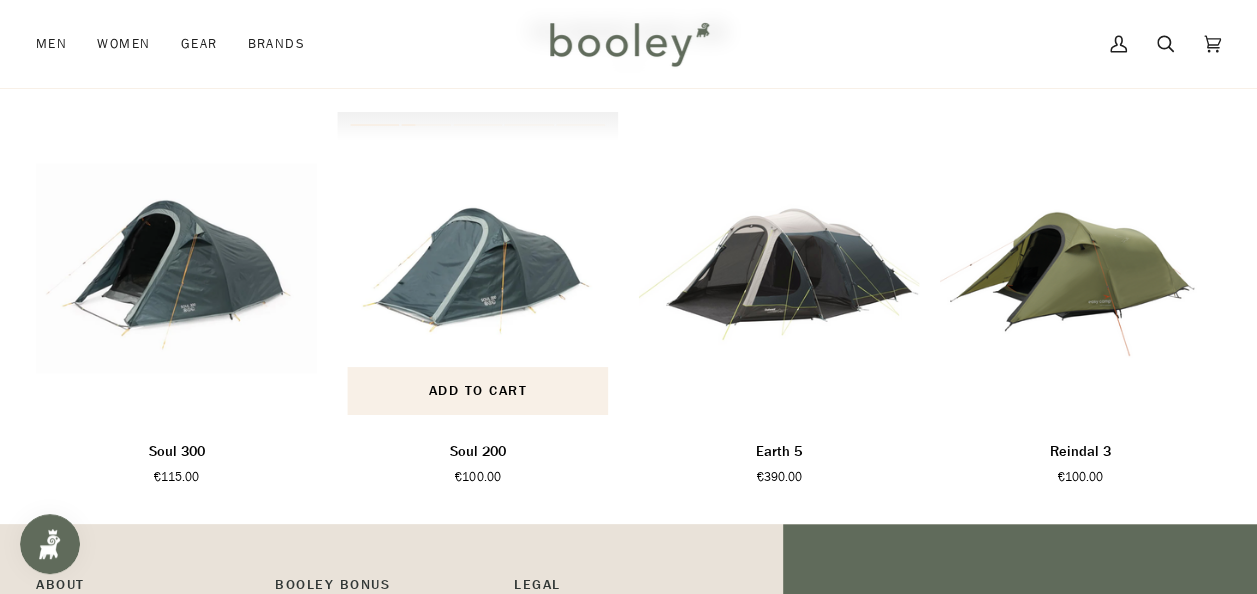 click at bounding box center (477, 268) 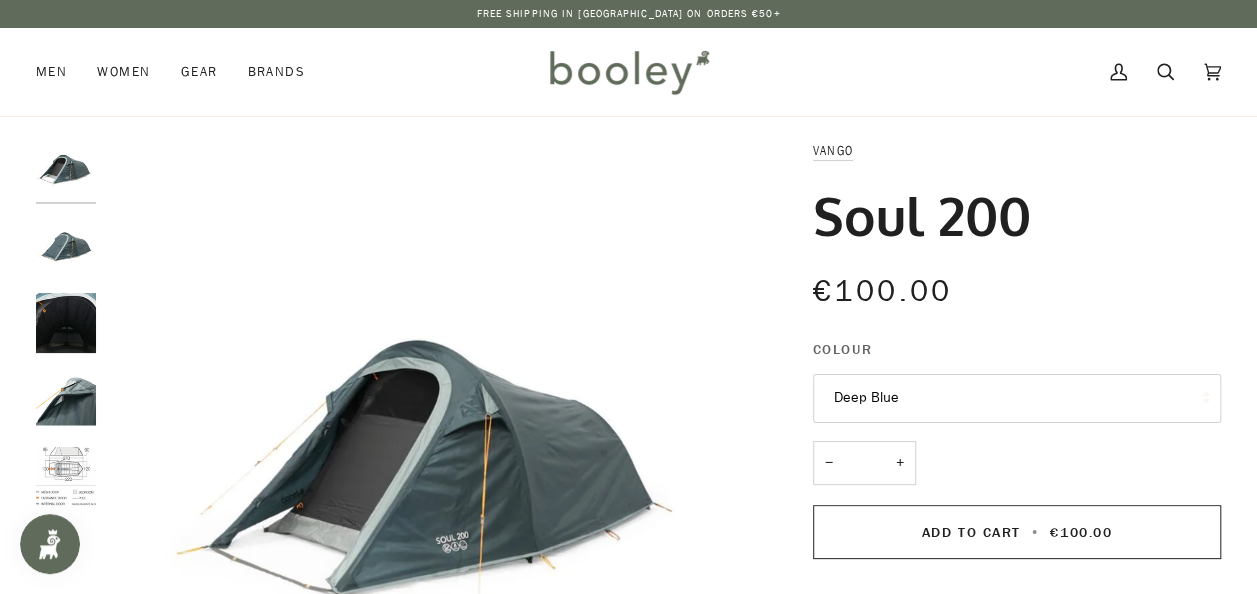 scroll, scrollTop: 0, scrollLeft: 0, axis: both 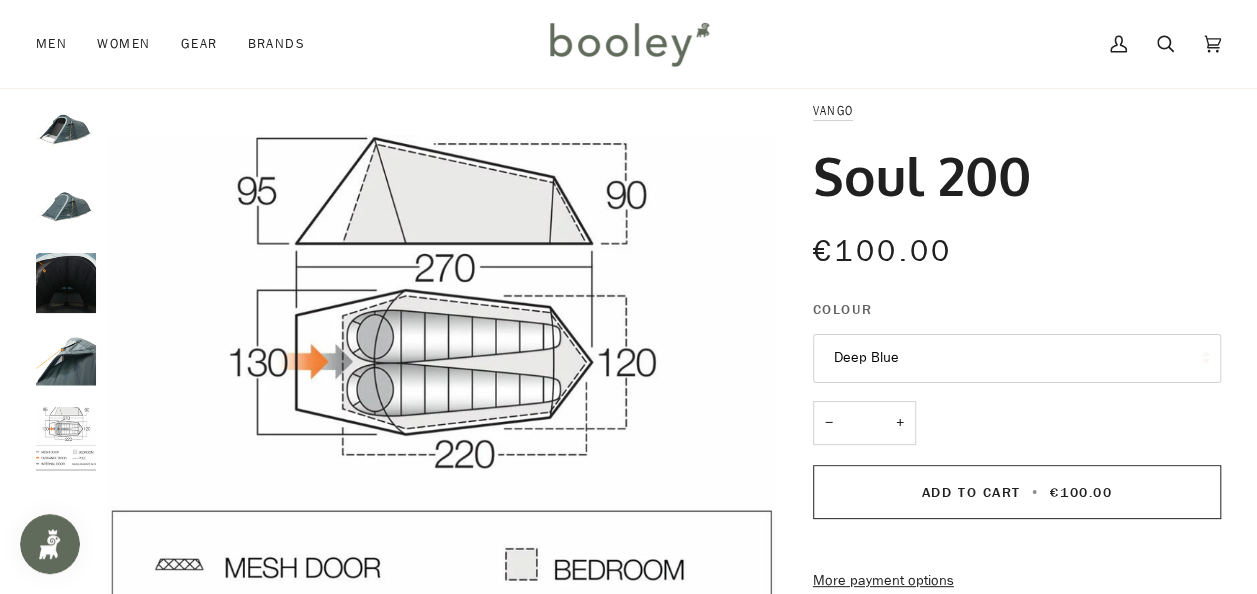 click at bounding box center (66, 207) 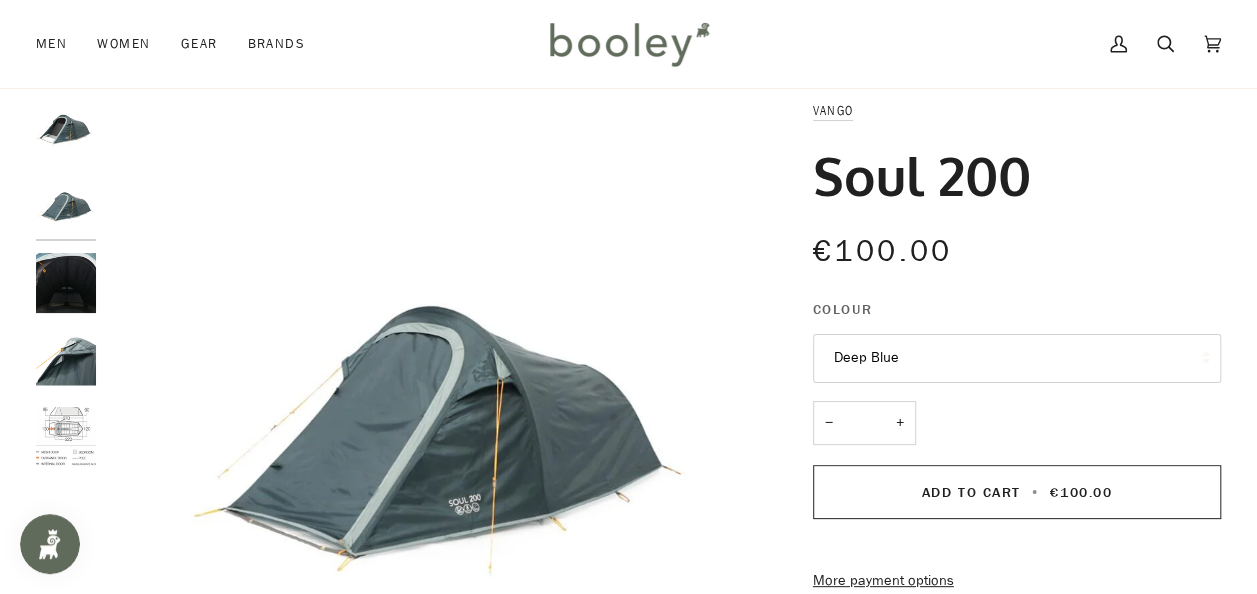 click at bounding box center (66, 283) 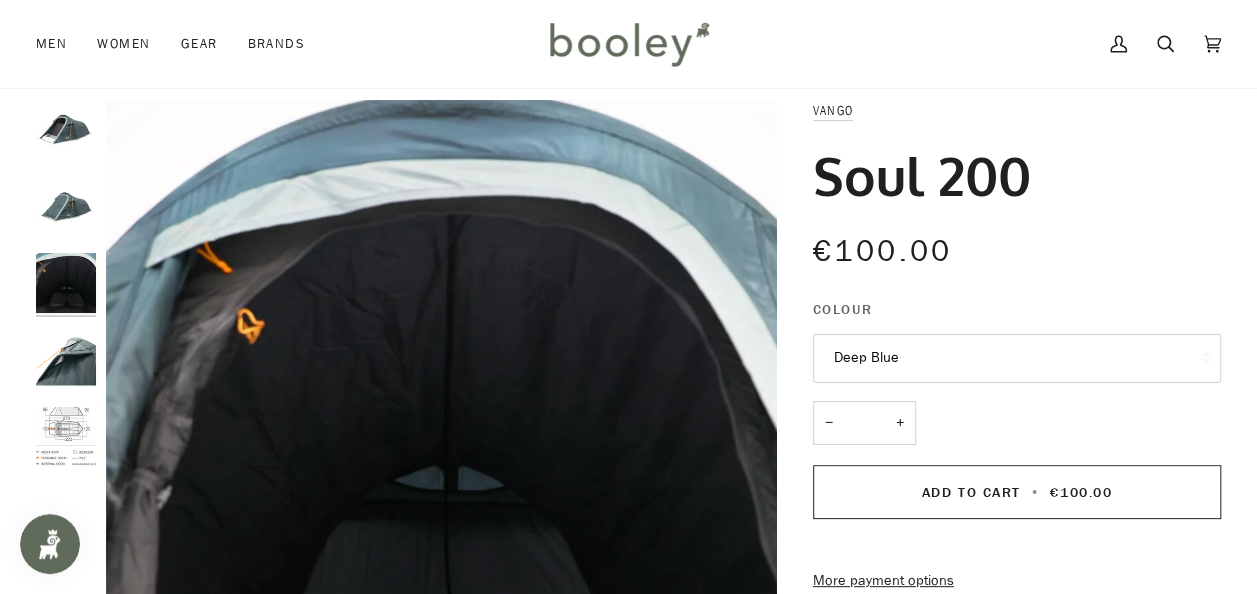 click at bounding box center [66, 437] 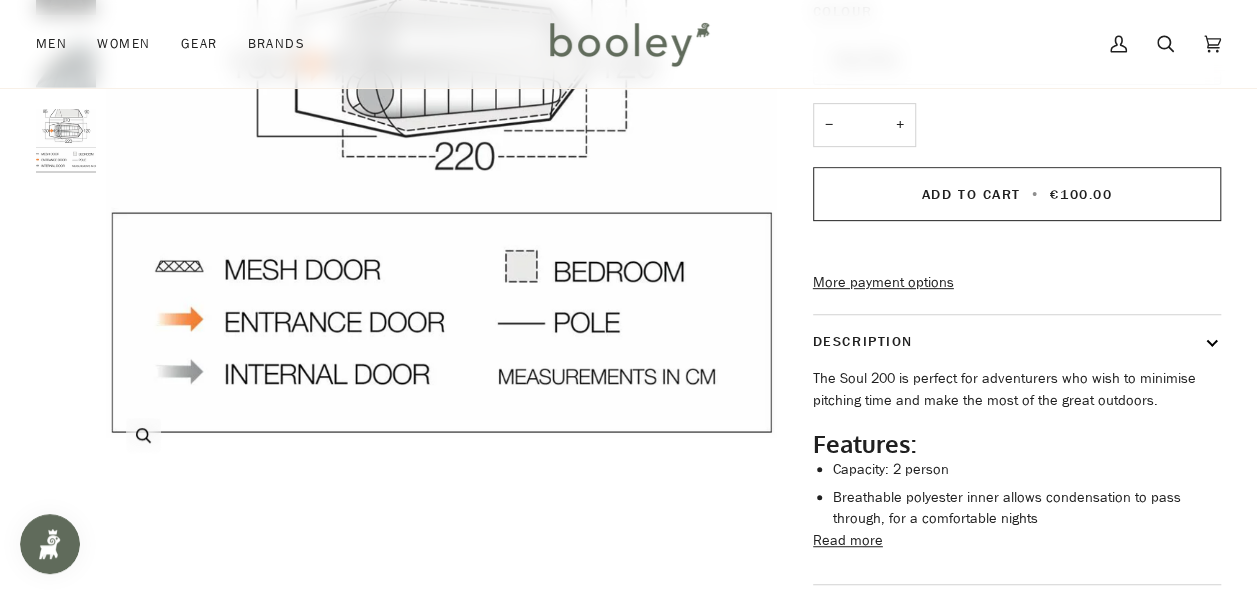 scroll, scrollTop: 506, scrollLeft: 0, axis: vertical 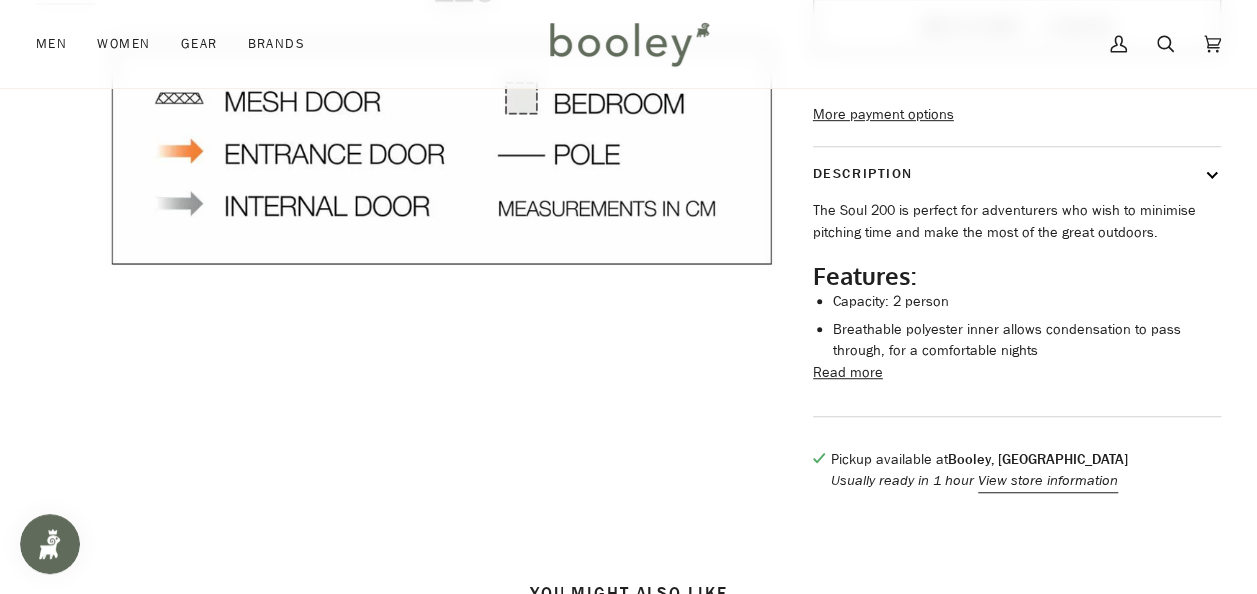 click on "Read more" at bounding box center (848, 373) 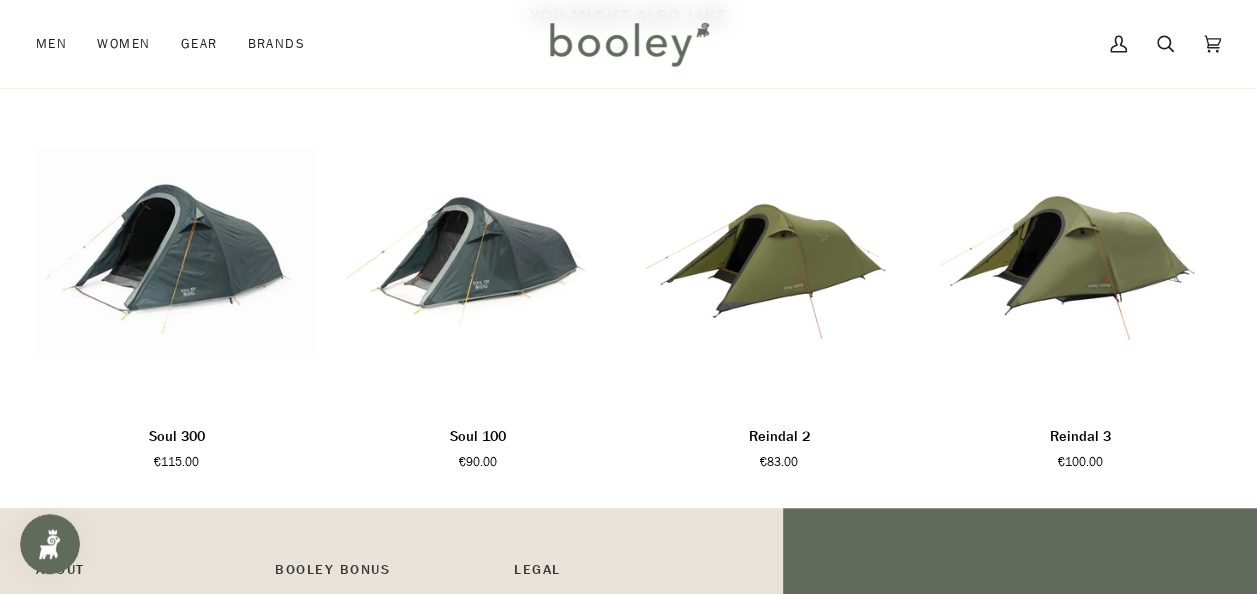 scroll, scrollTop: 1738, scrollLeft: 0, axis: vertical 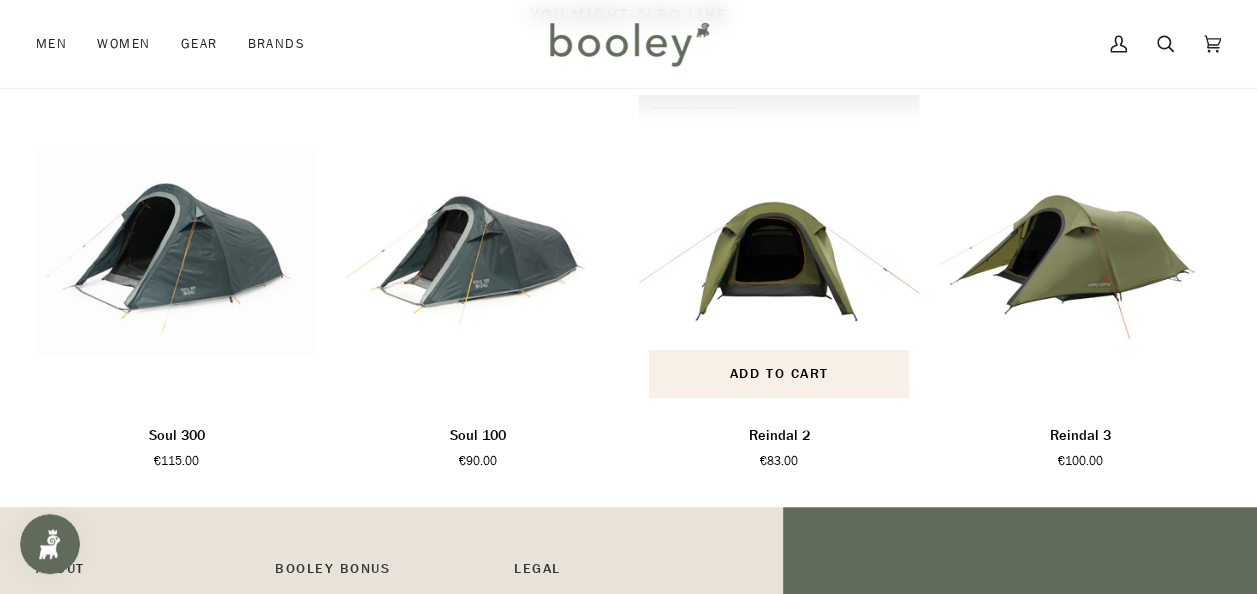 click at bounding box center (779, 251) 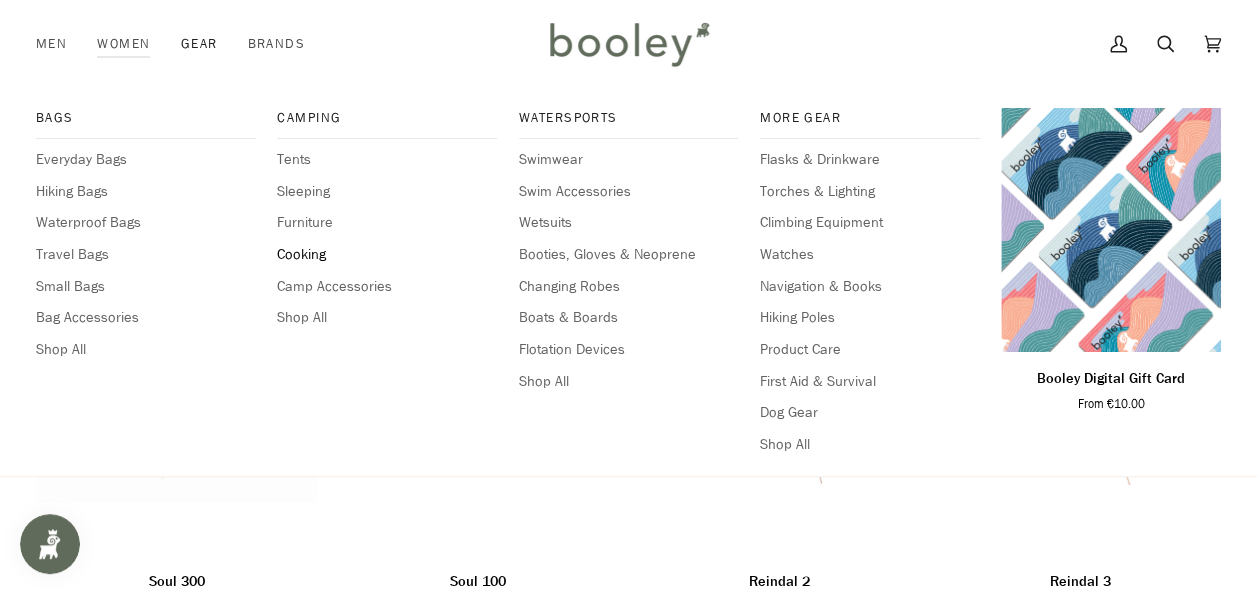 scroll, scrollTop: 1554, scrollLeft: 0, axis: vertical 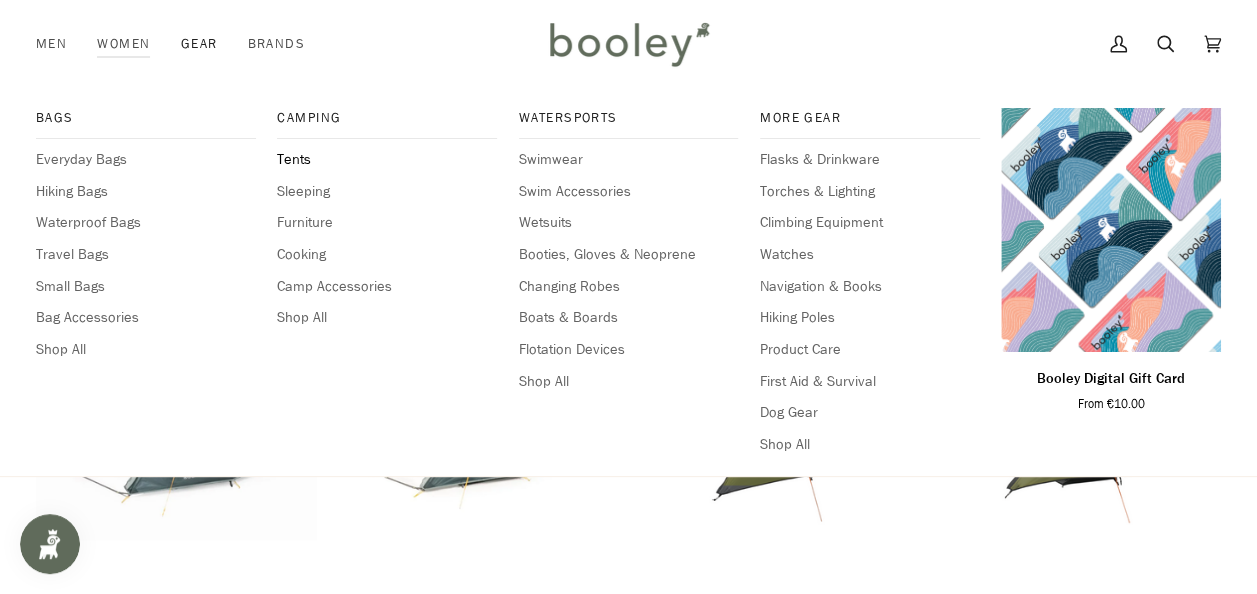click on "Tents" at bounding box center (387, 160) 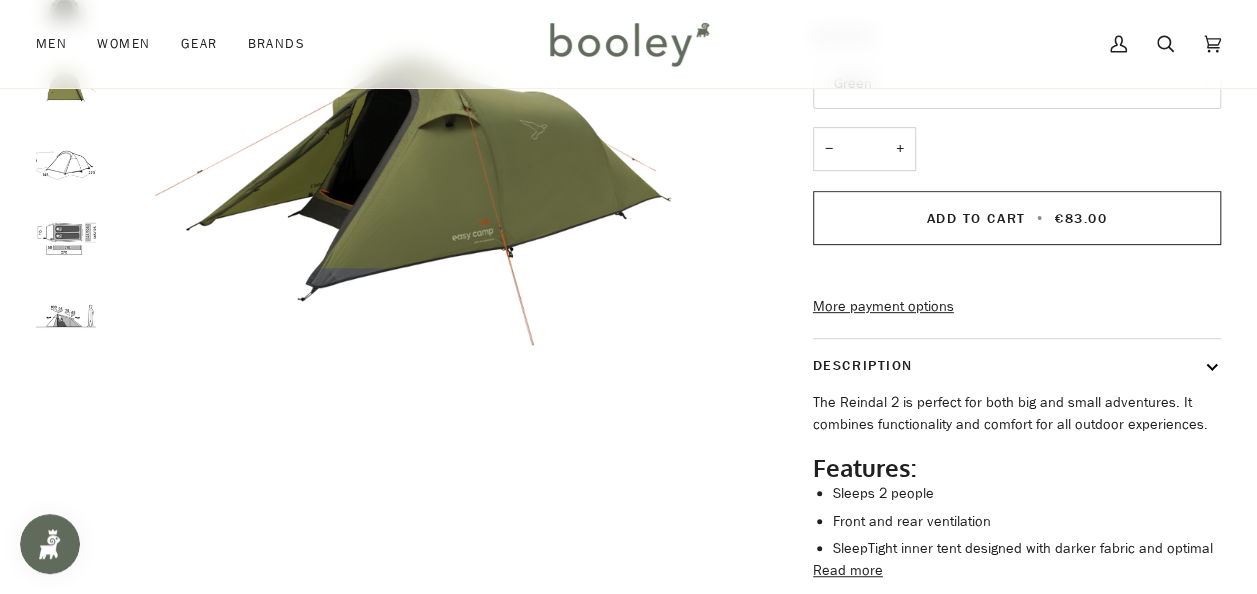 scroll, scrollTop: 0, scrollLeft: 0, axis: both 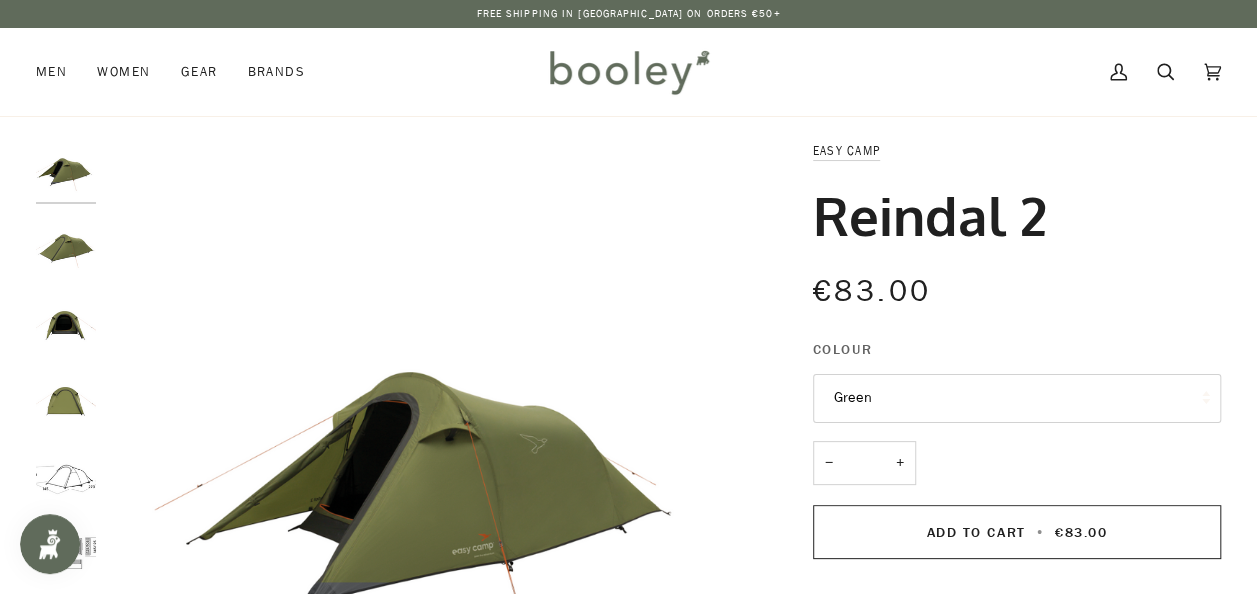 click at bounding box center [66, 247] 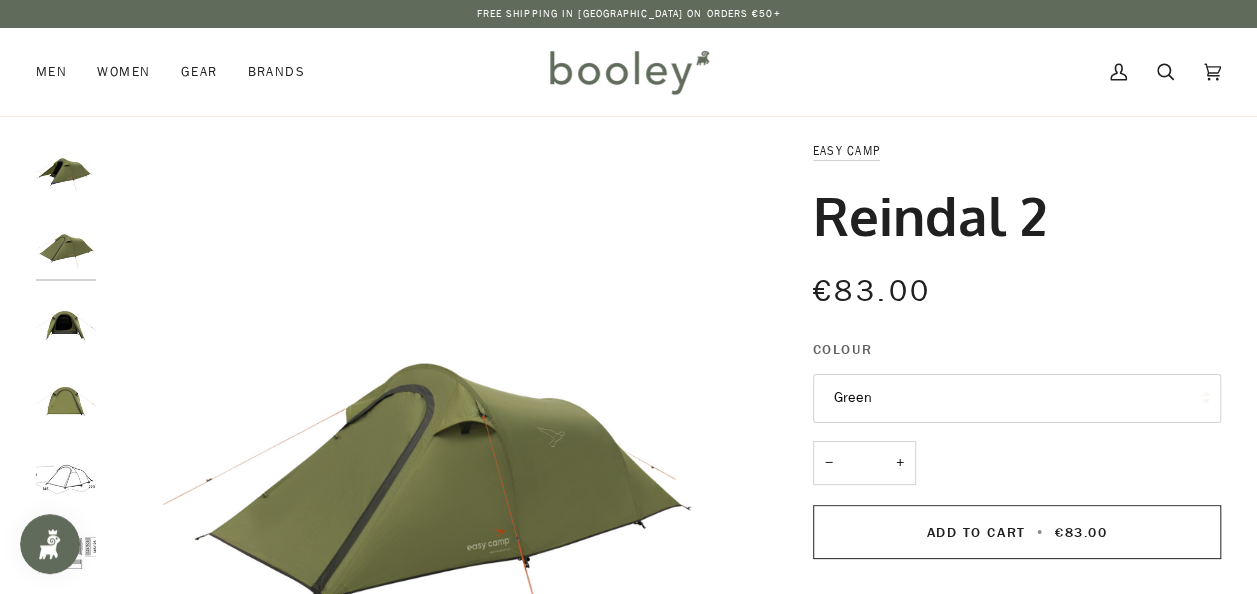 click at bounding box center (66, 323) 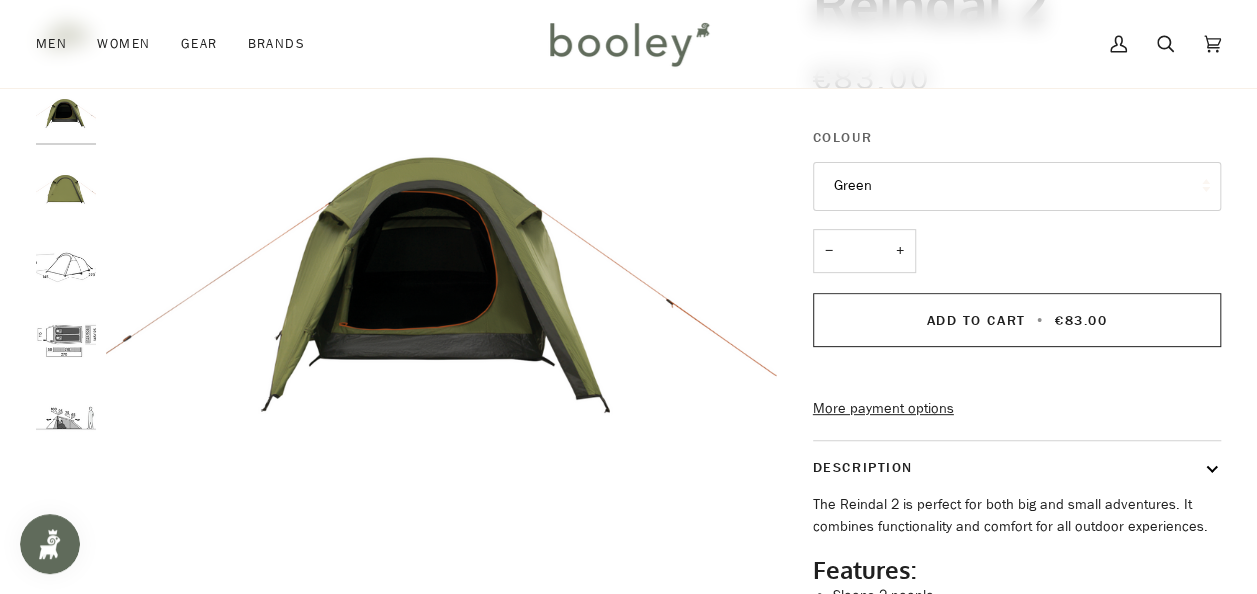 scroll, scrollTop: 215, scrollLeft: 0, axis: vertical 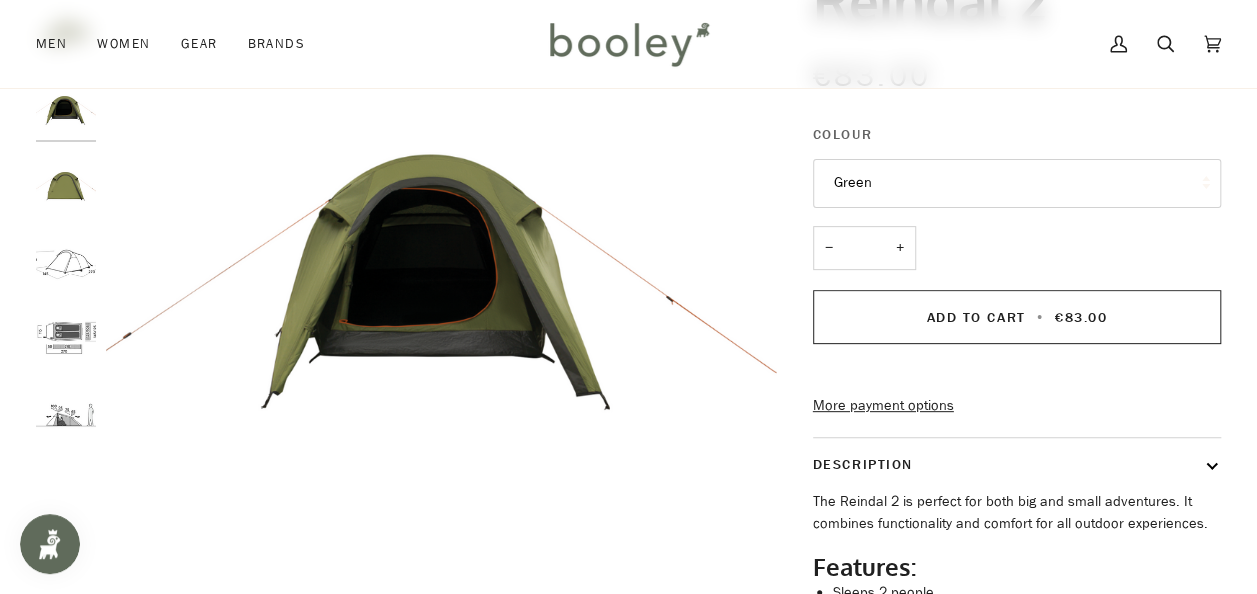 click at bounding box center [66, 185] 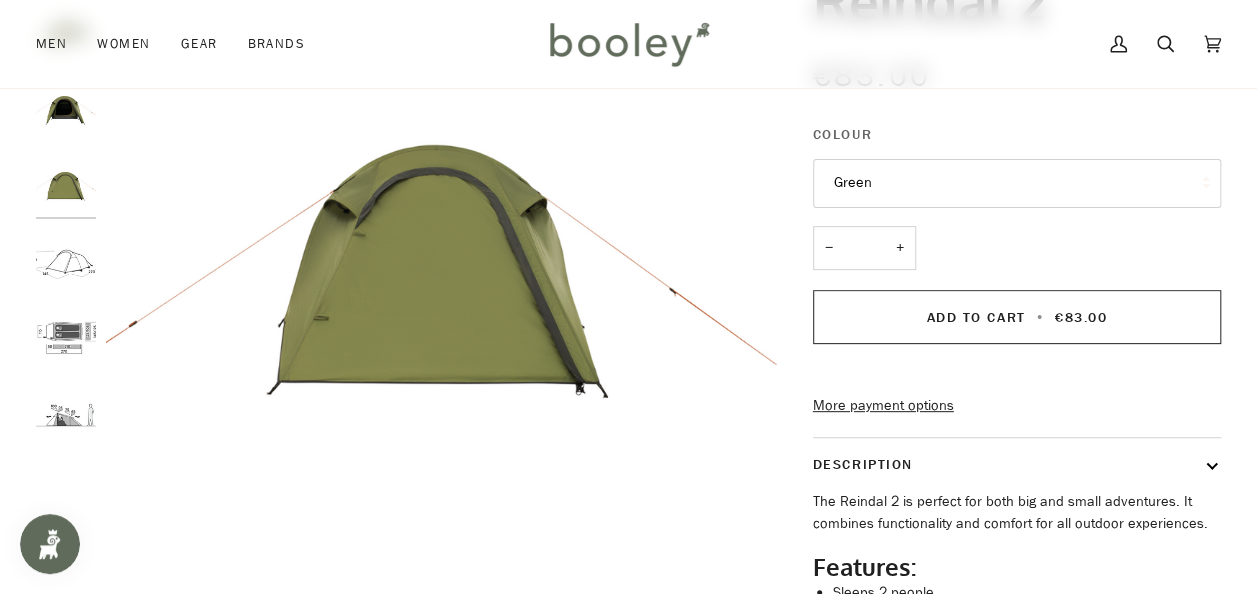 click at bounding box center [66, 262] 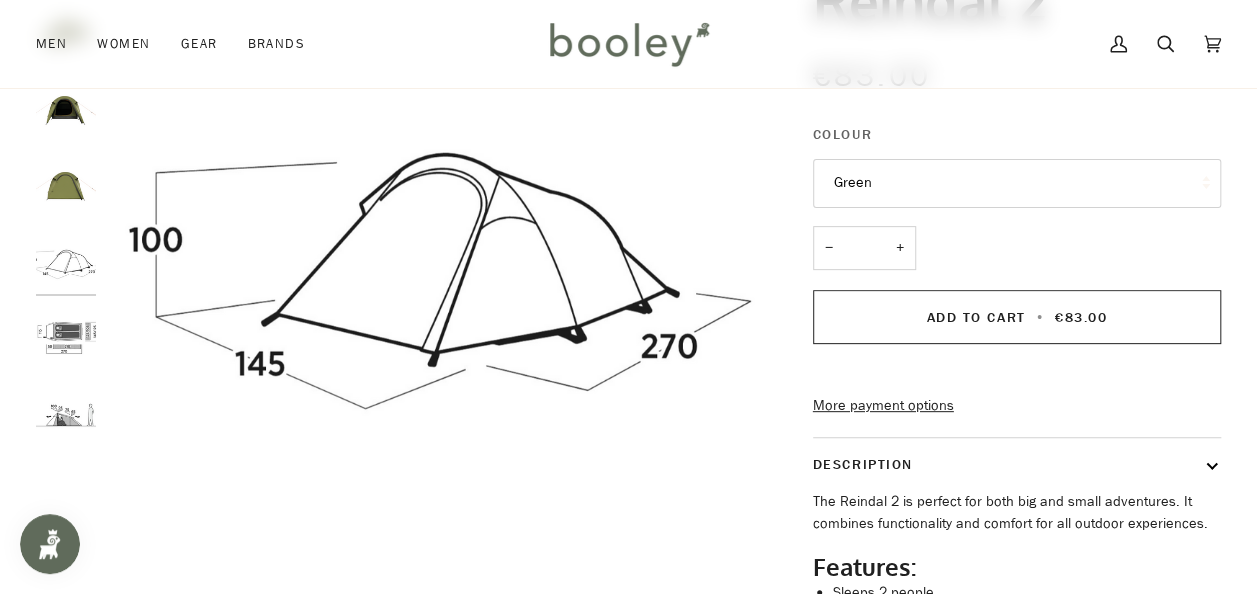 click at bounding box center [66, 338] 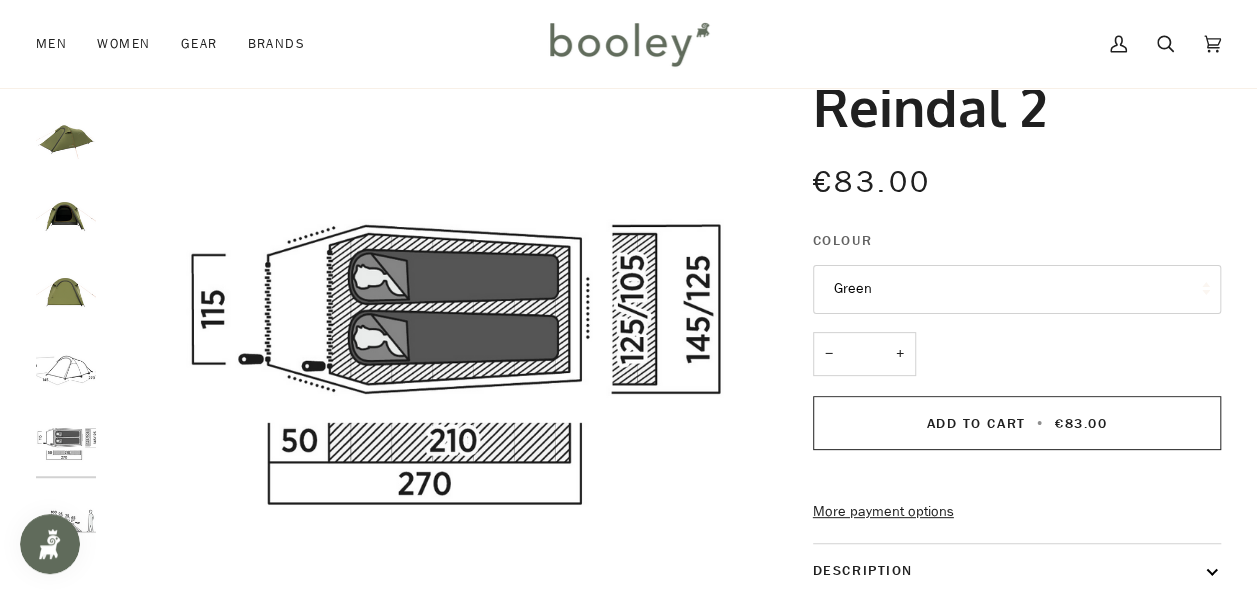 scroll, scrollTop: 107, scrollLeft: 0, axis: vertical 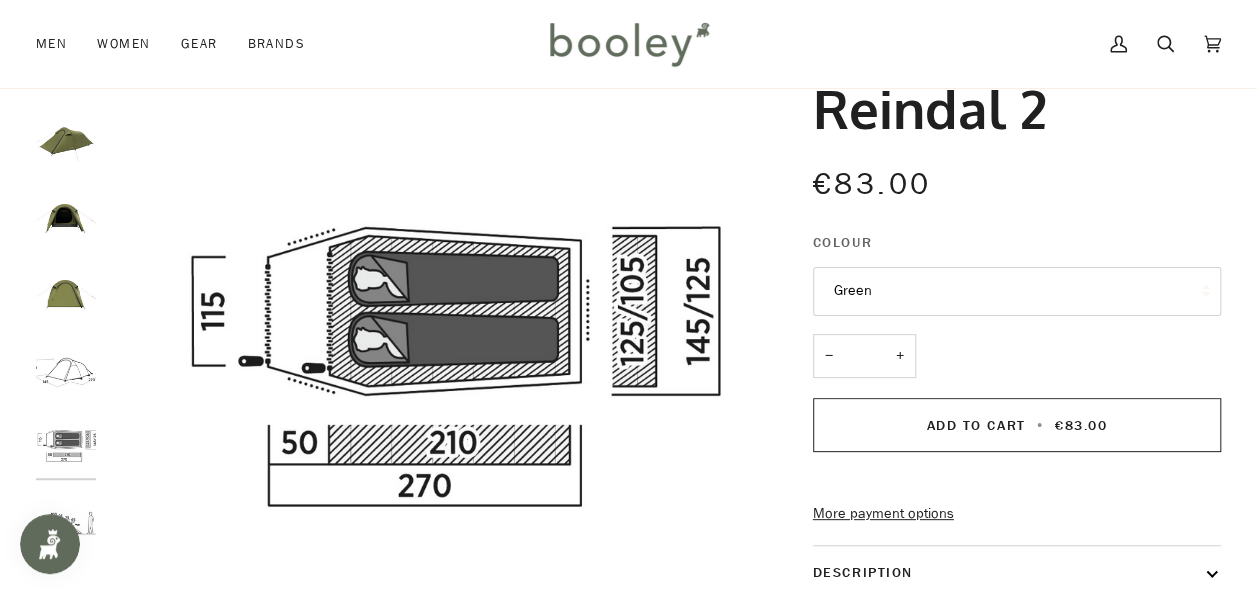 click at bounding box center (66, 446) 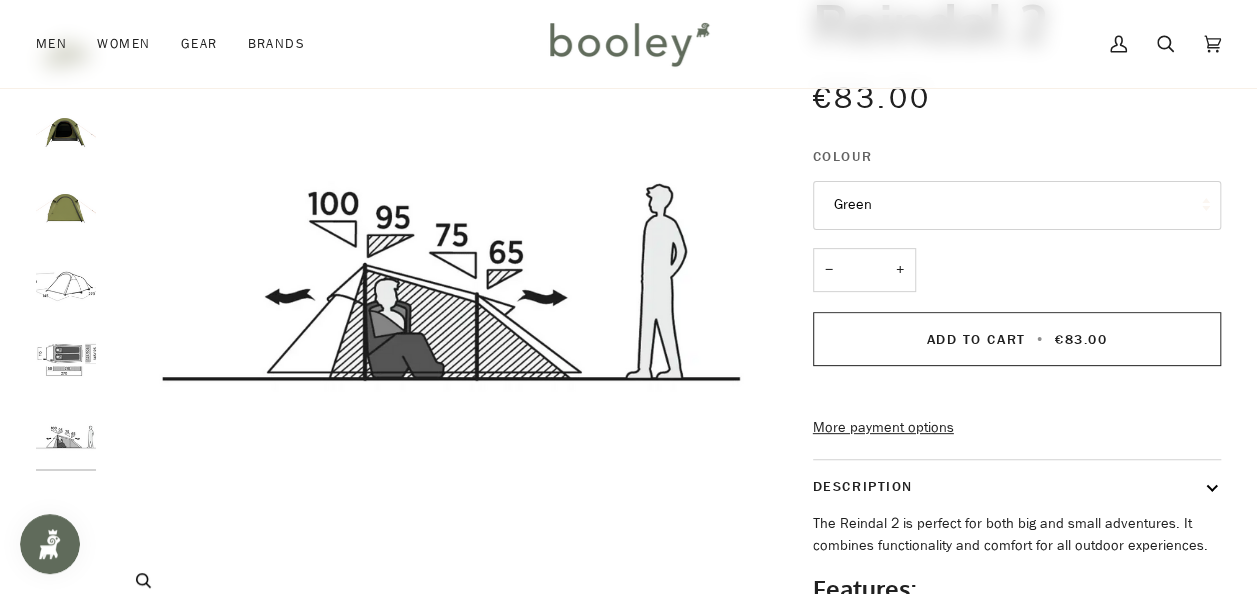 scroll, scrollTop: 194, scrollLeft: 0, axis: vertical 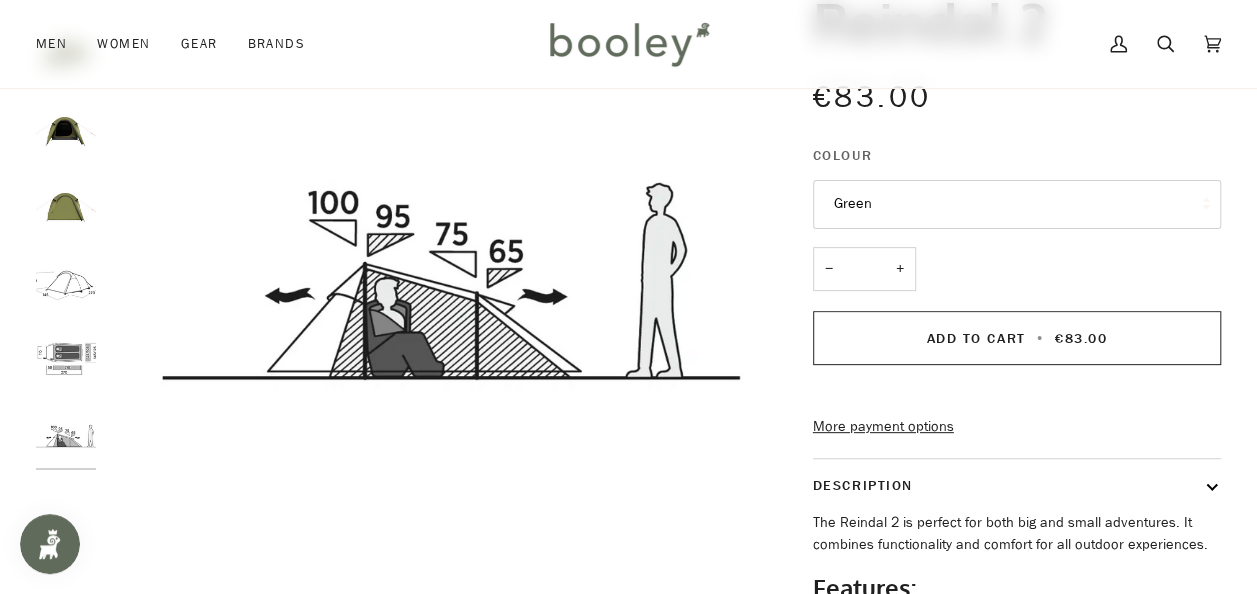 click at bounding box center [66, 436] 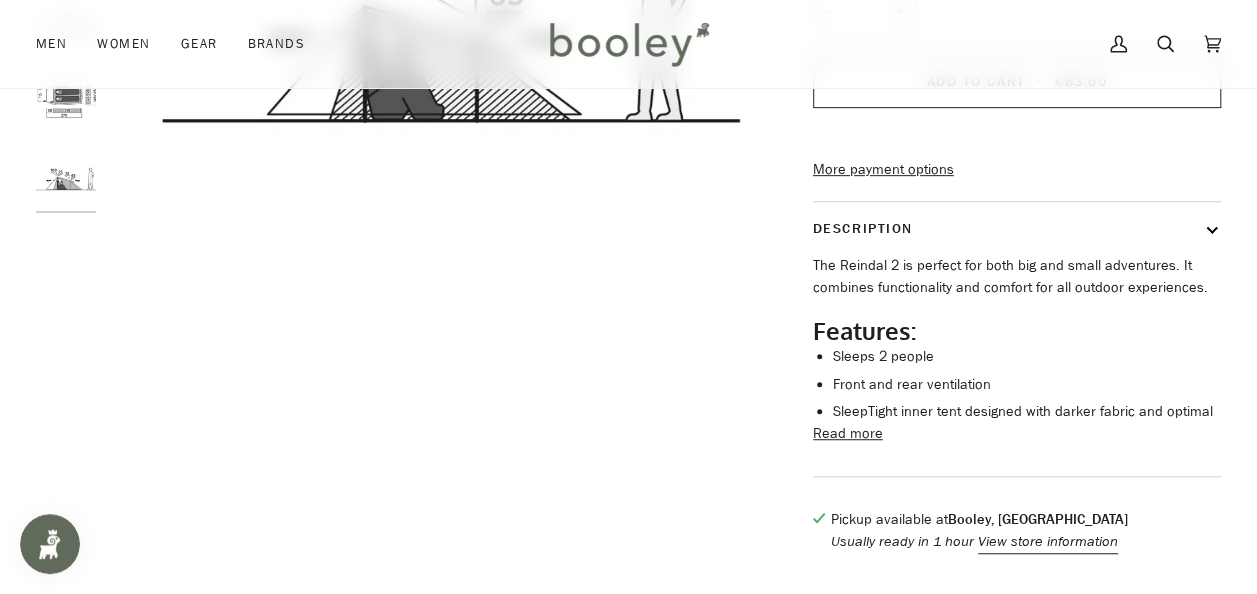scroll, scrollTop: 442, scrollLeft: 0, axis: vertical 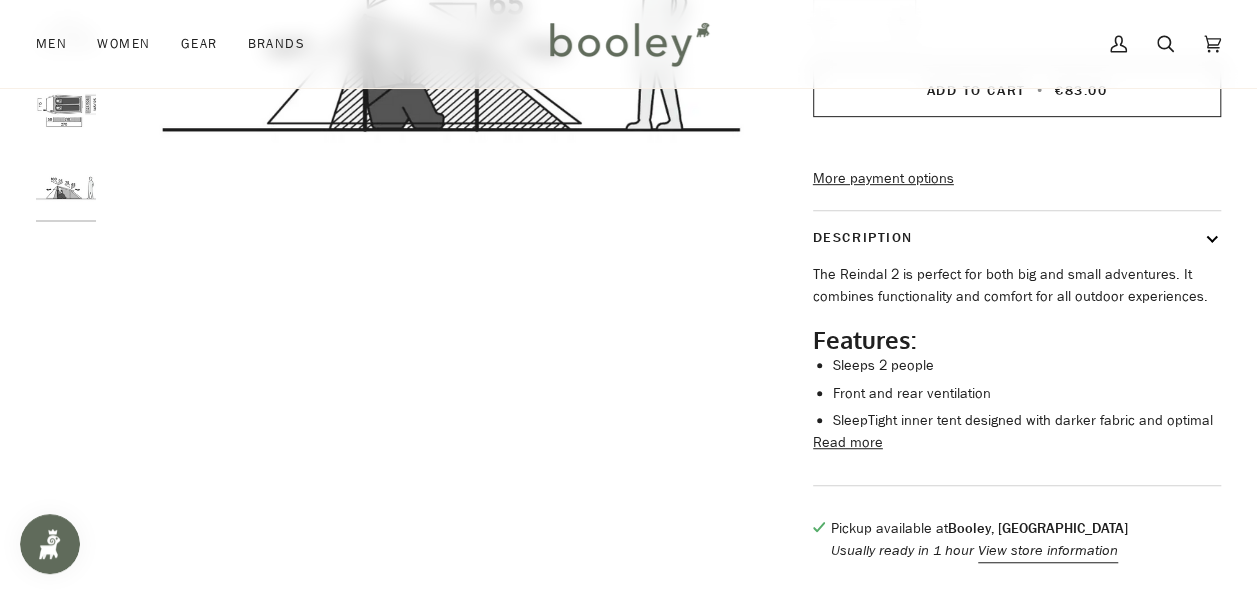 click on "Read more" at bounding box center [848, 443] 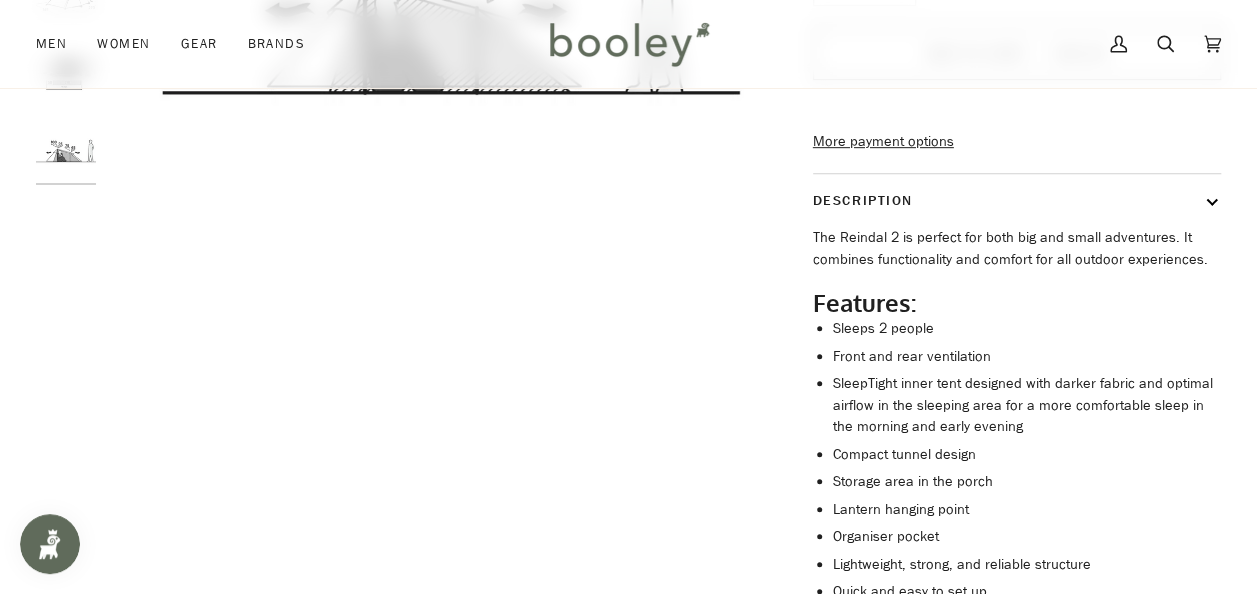scroll, scrollTop: 0, scrollLeft: 0, axis: both 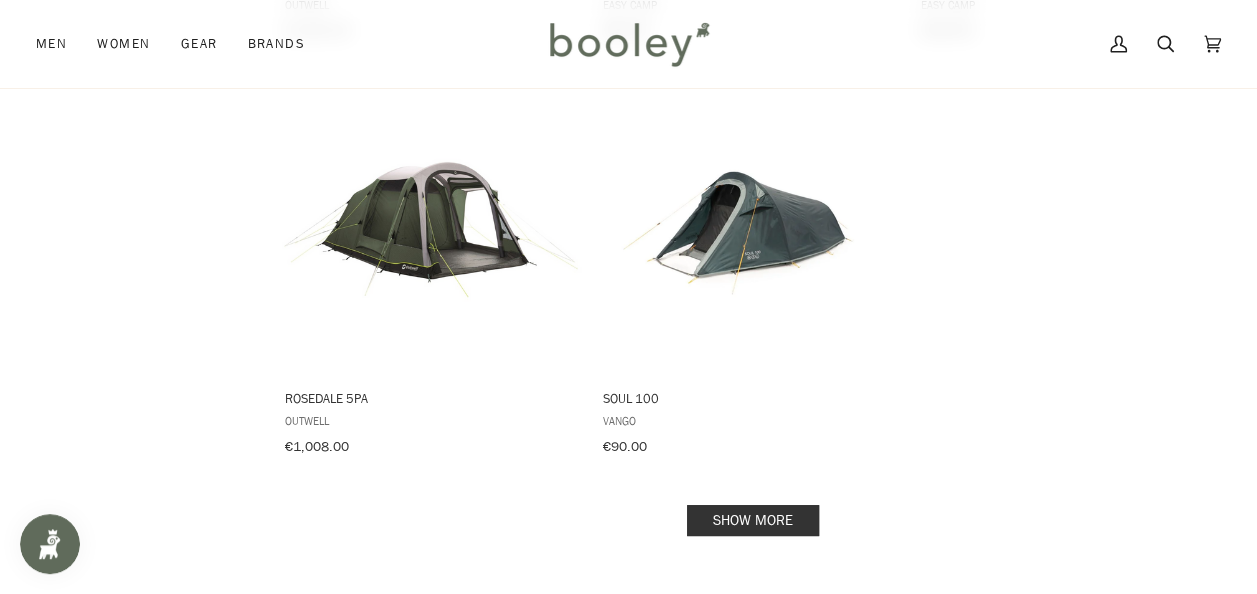 click on "Show more" at bounding box center [753, 520] 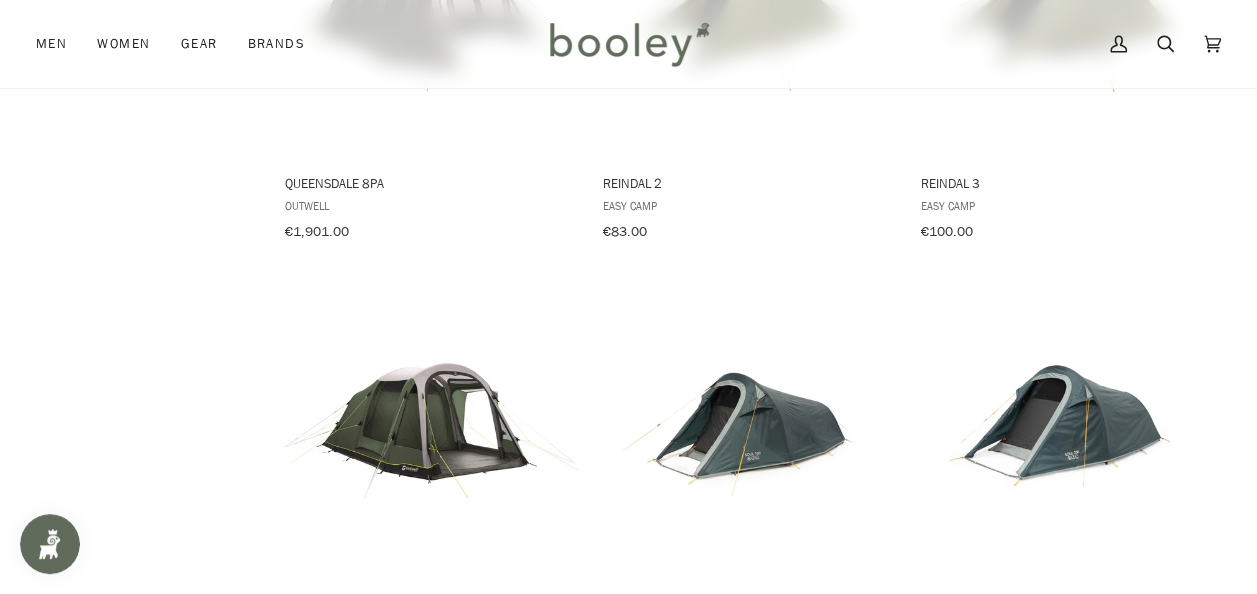scroll, scrollTop: 2604, scrollLeft: 0, axis: vertical 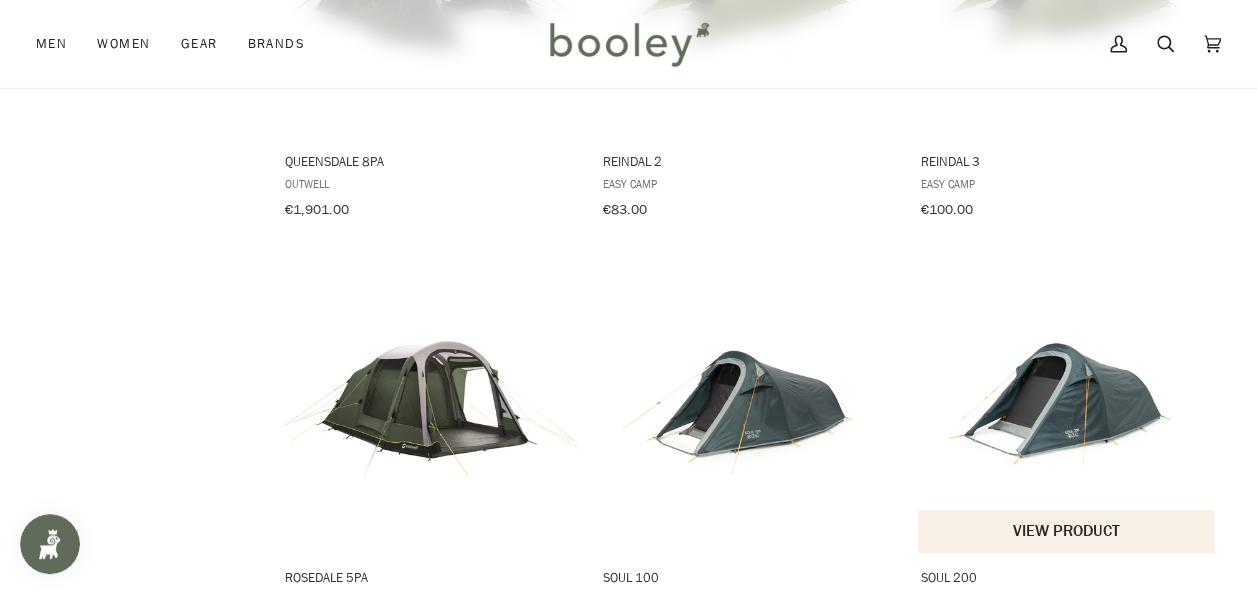 click at bounding box center (1067, 403) 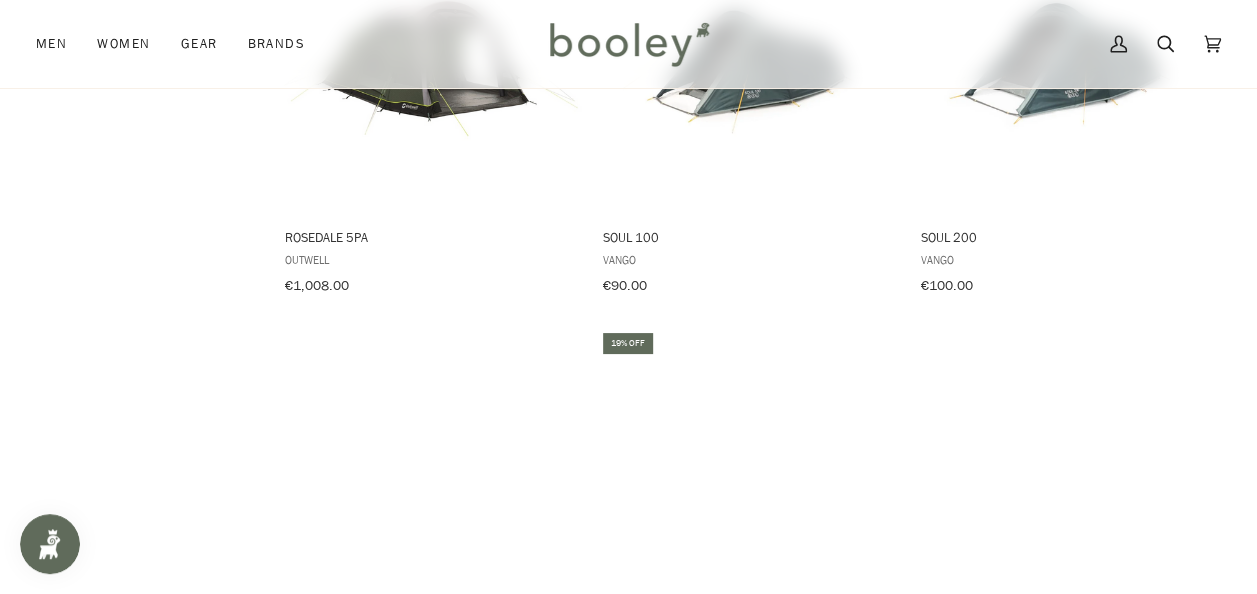 scroll, scrollTop: 3040, scrollLeft: 0, axis: vertical 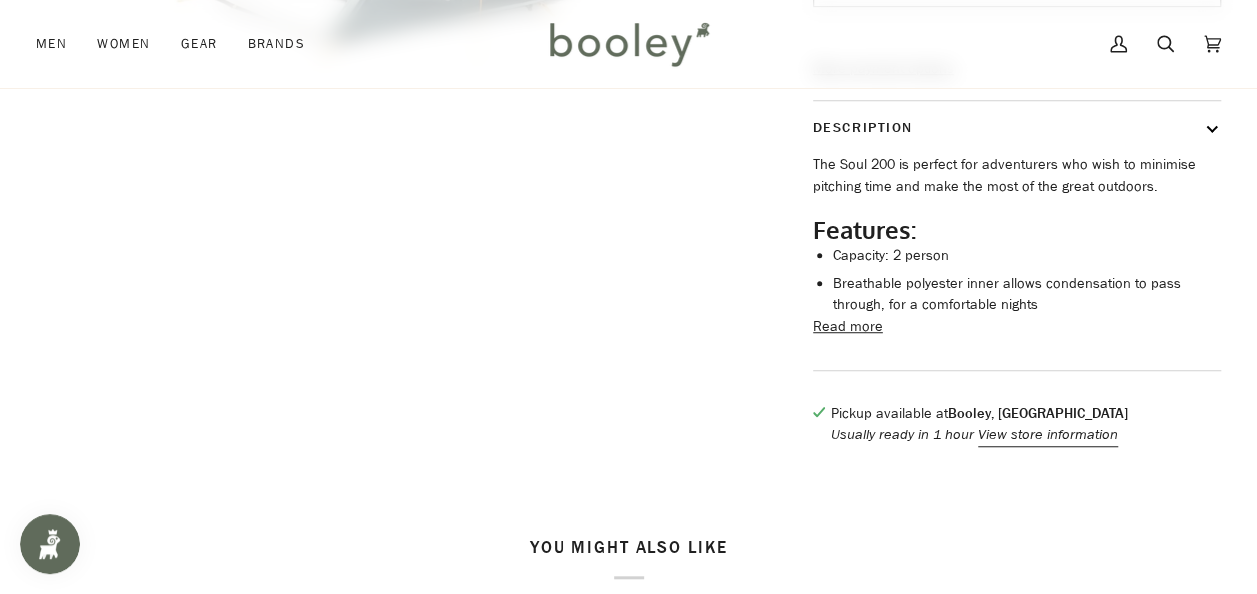 click on "Read more" at bounding box center [848, 327] 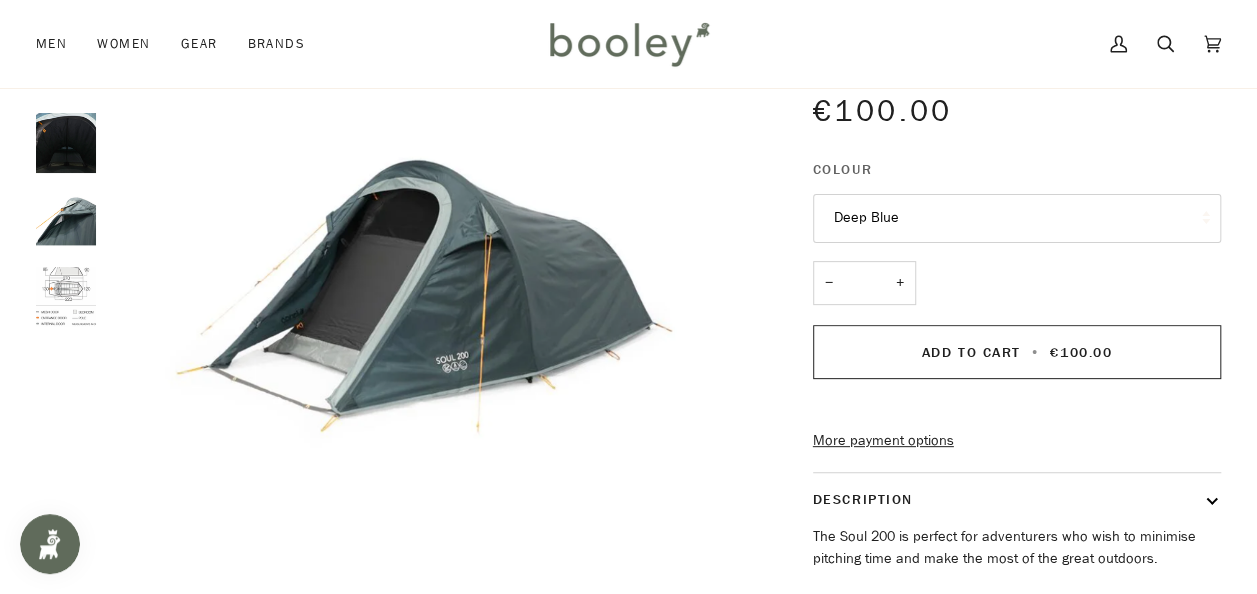 scroll, scrollTop: 70, scrollLeft: 0, axis: vertical 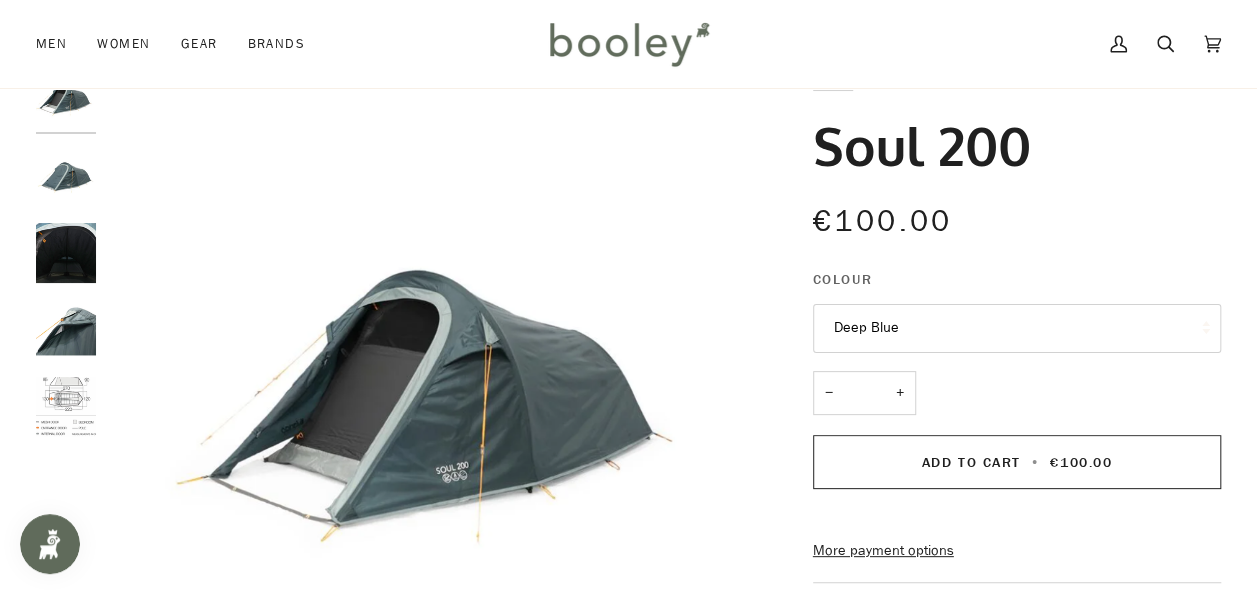 click at bounding box center (66, 330) 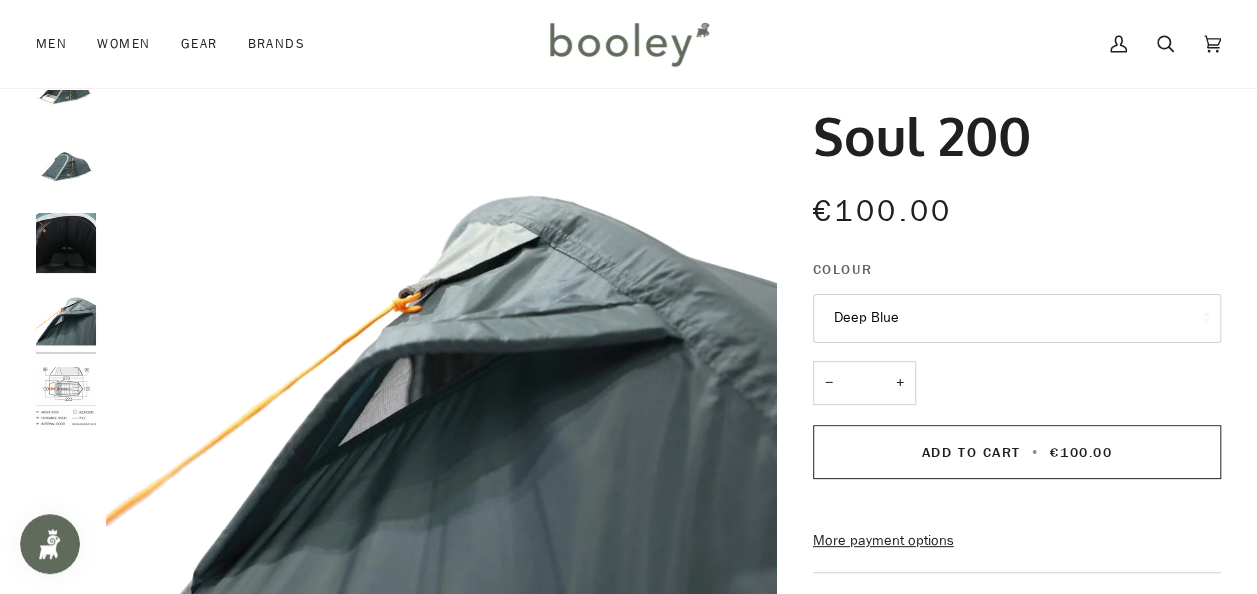 scroll, scrollTop: 60, scrollLeft: 0, axis: vertical 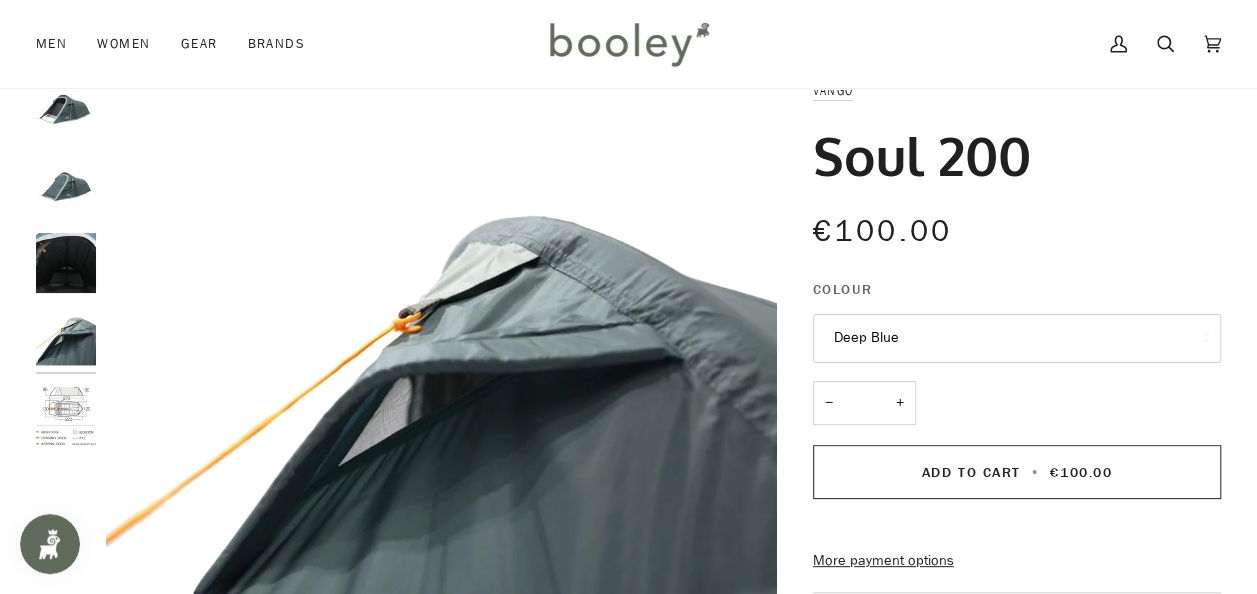 click at bounding box center [66, 187] 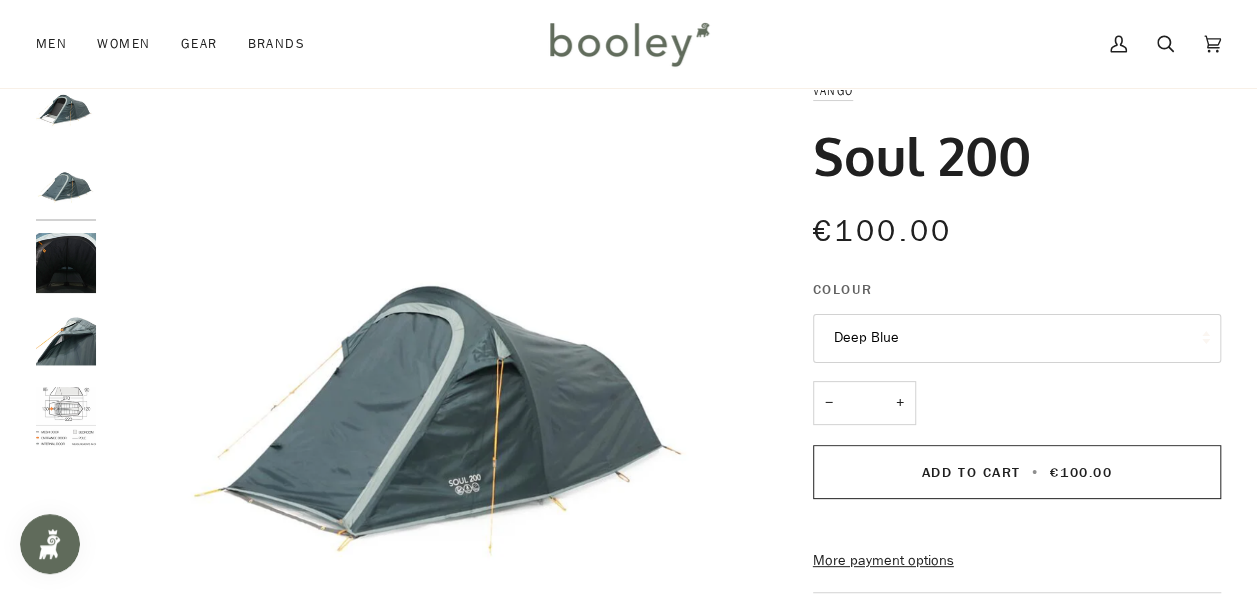 click at bounding box center [66, 110] 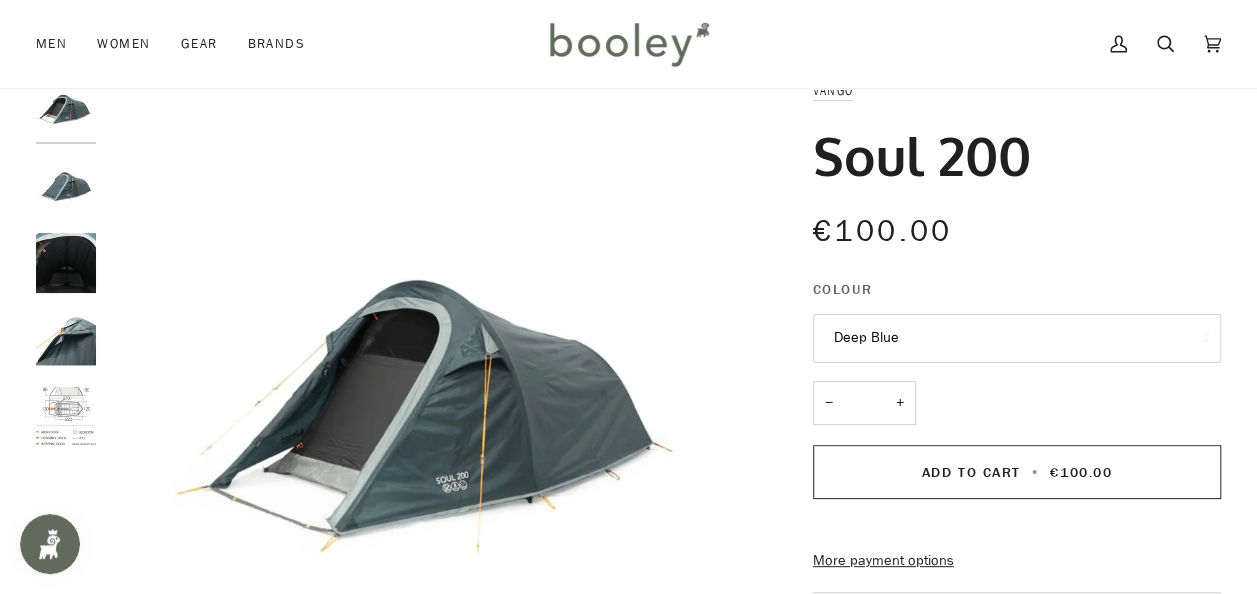 click at bounding box center [66, 263] 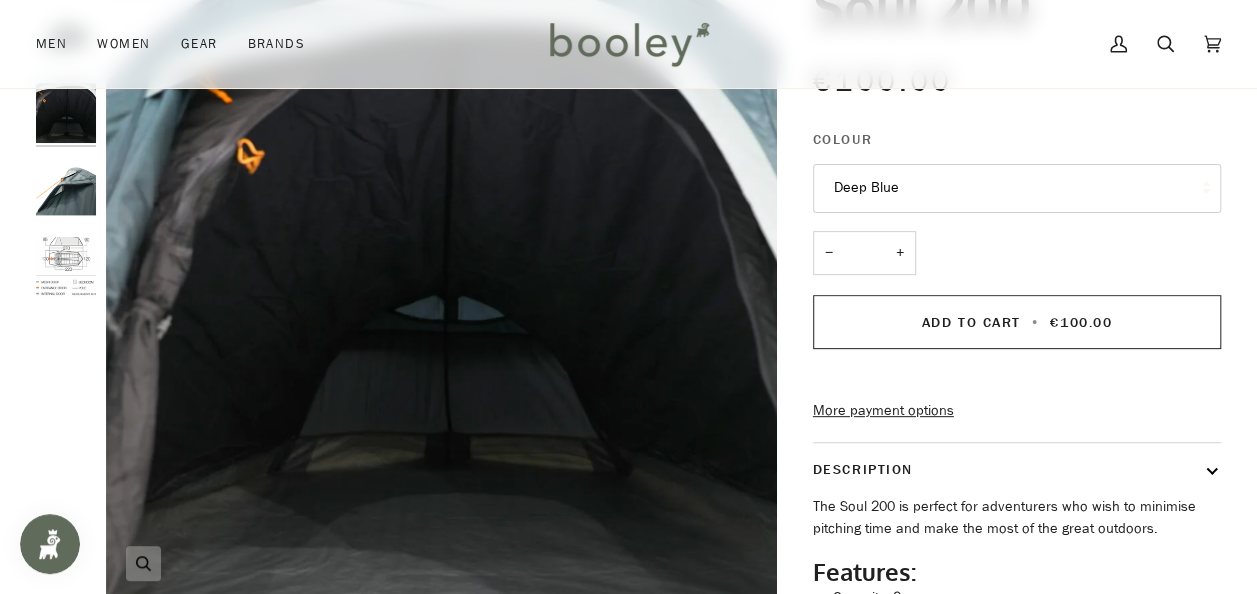 scroll, scrollTop: 211, scrollLeft: 0, axis: vertical 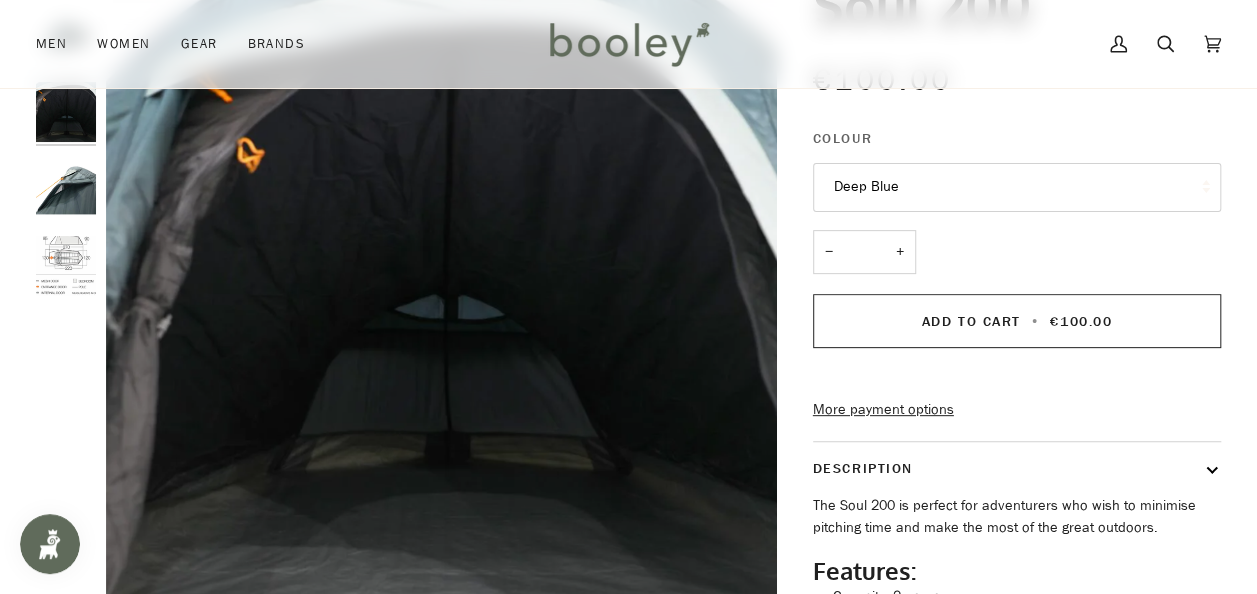 click at bounding box center [66, 266] 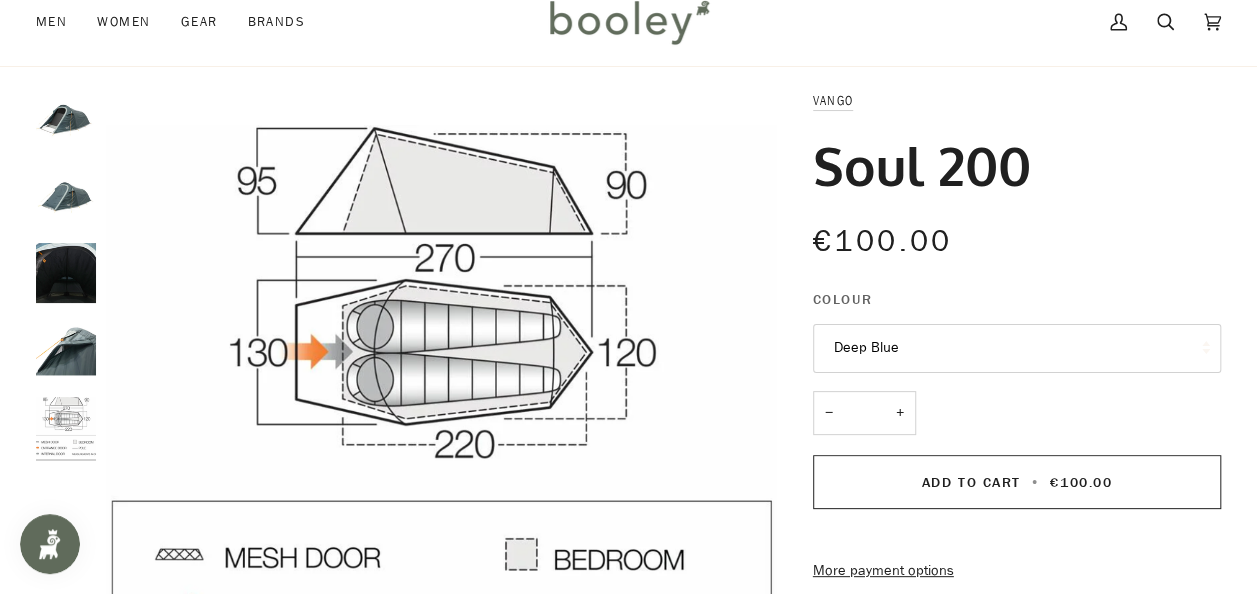 scroll, scrollTop: 0, scrollLeft: 0, axis: both 